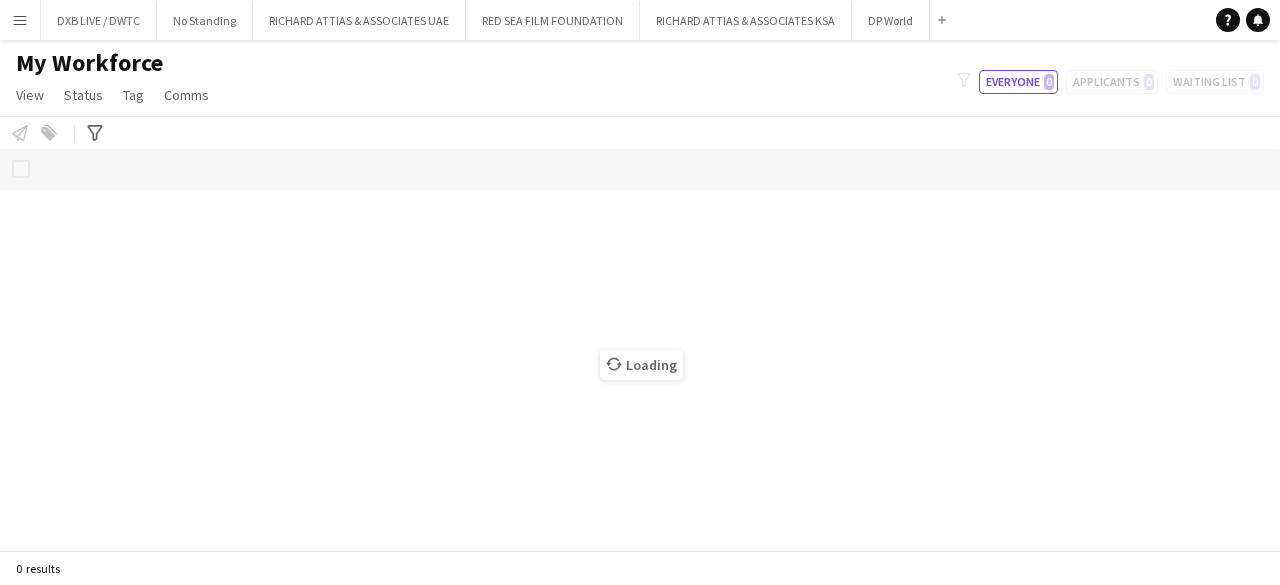scroll, scrollTop: 0, scrollLeft: 0, axis: both 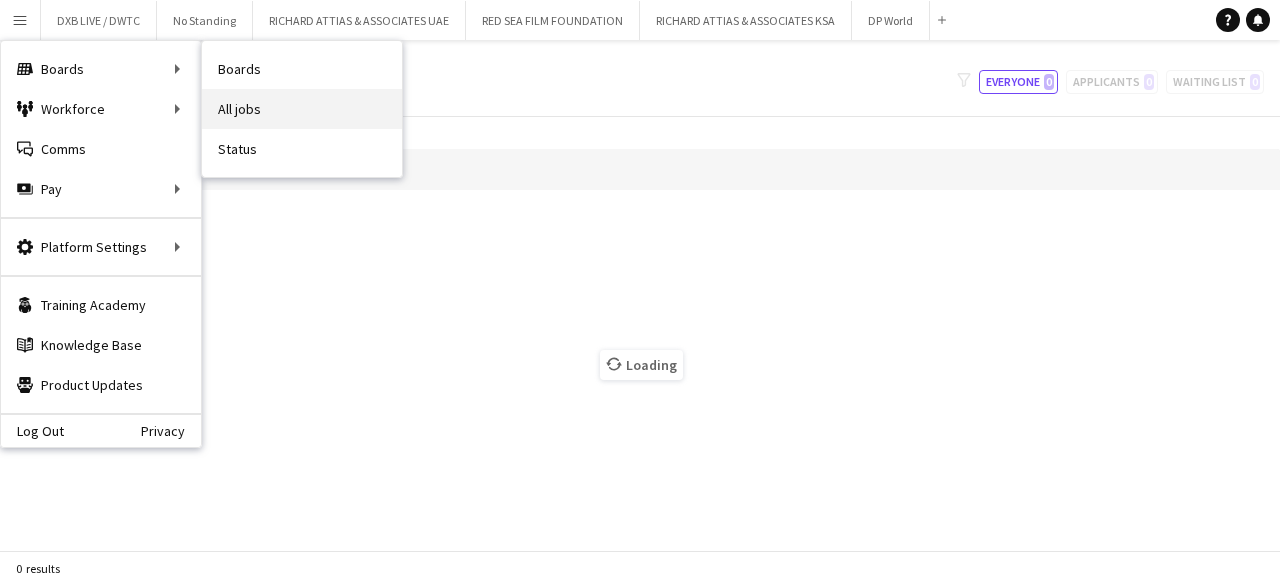 click on "All jobs" at bounding box center (302, 109) 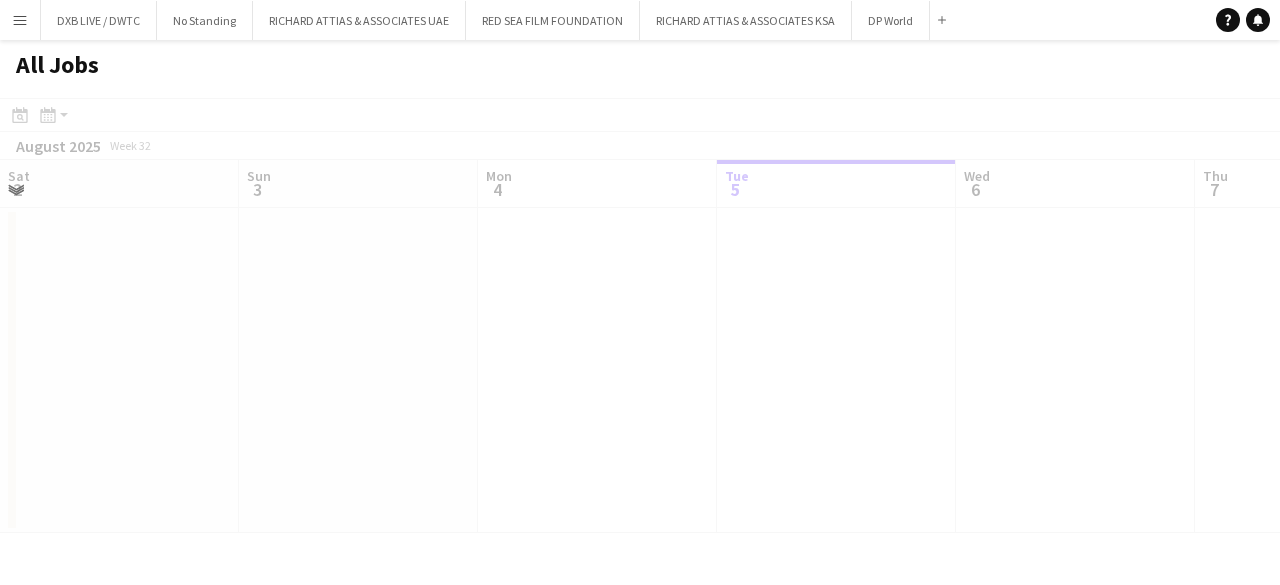 scroll, scrollTop: 0, scrollLeft: 478, axis: horizontal 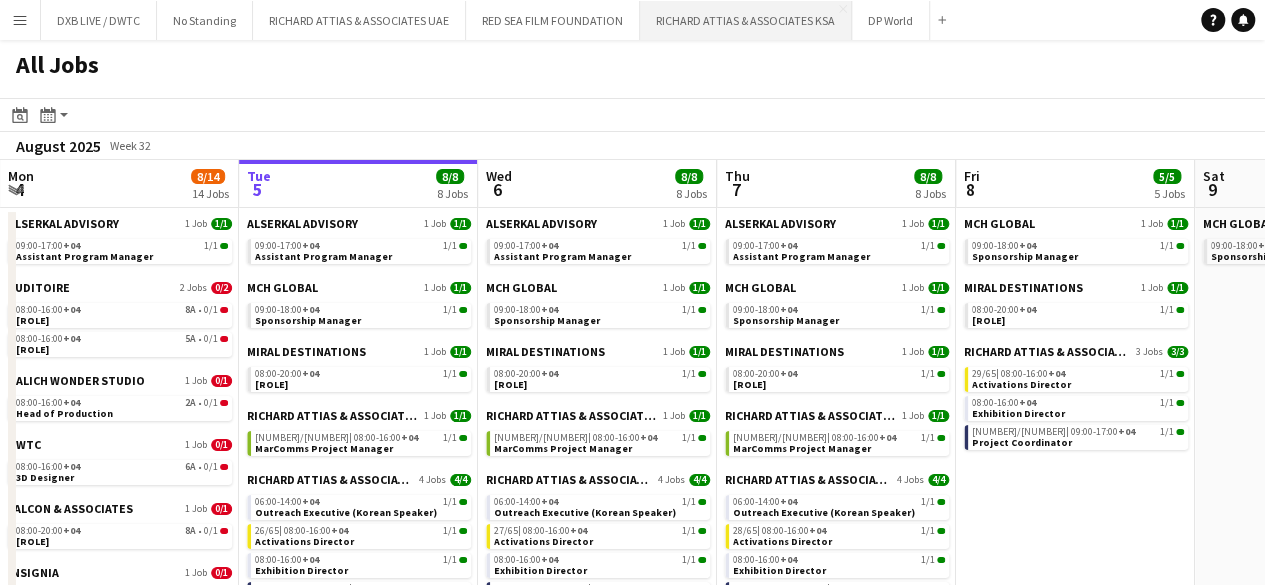 click on "RICHARD ATTIAS & ASSOCIATES KSA
Close" at bounding box center [746, 20] 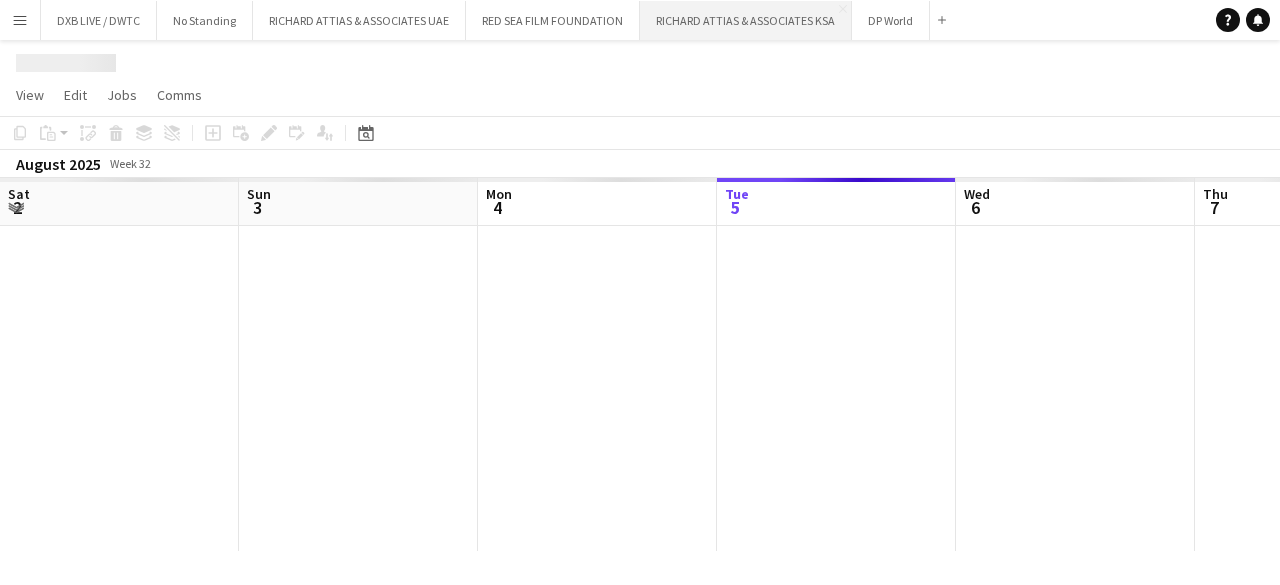 scroll, scrollTop: 0, scrollLeft: 478, axis: horizontal 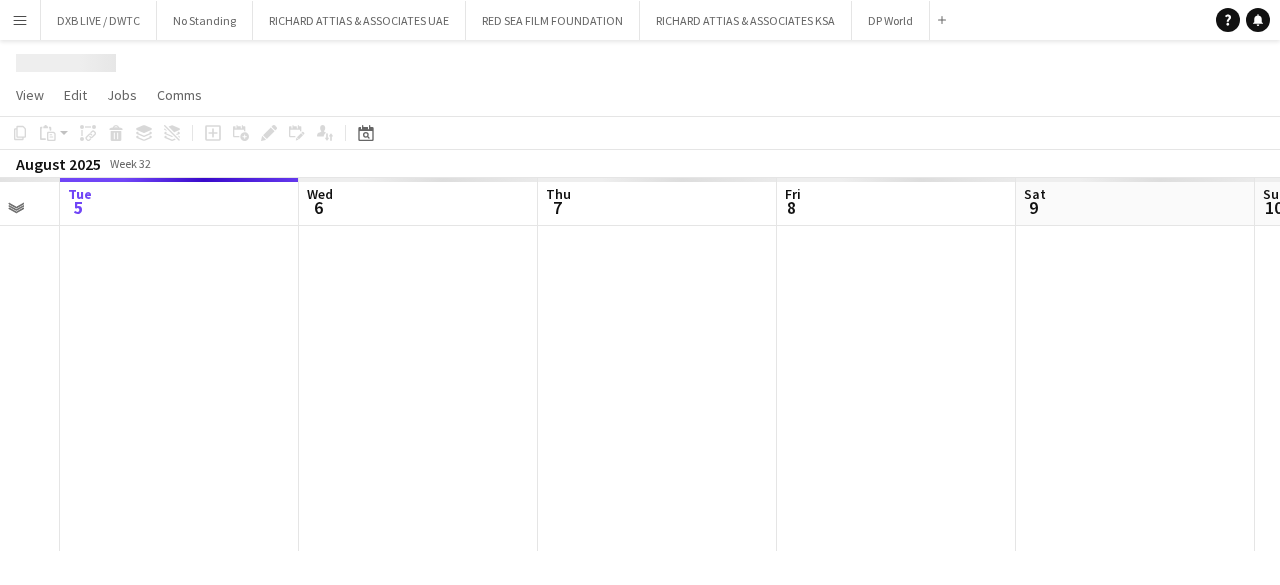 drag, startPoint x: 676, startPoint y: 348, endPoint x: 176, endPoint y: 361, distance: 500.16898 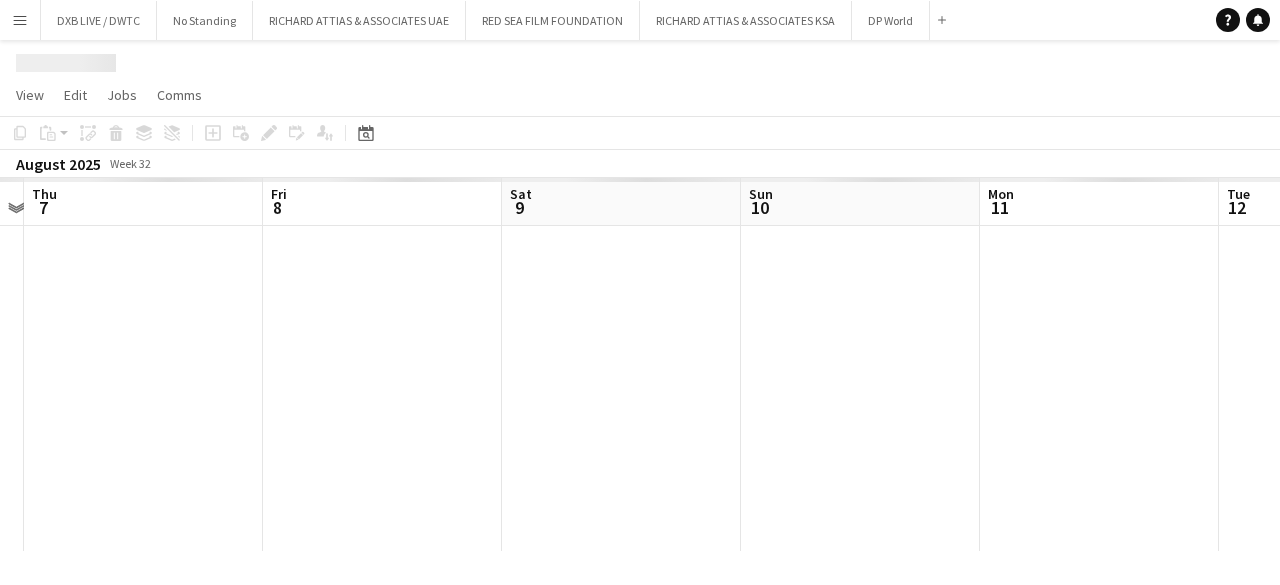 drag, startPoint x: 769, startPoint y: 379, endPoint x: 59, endPoint y: 345, distance: 710.8136 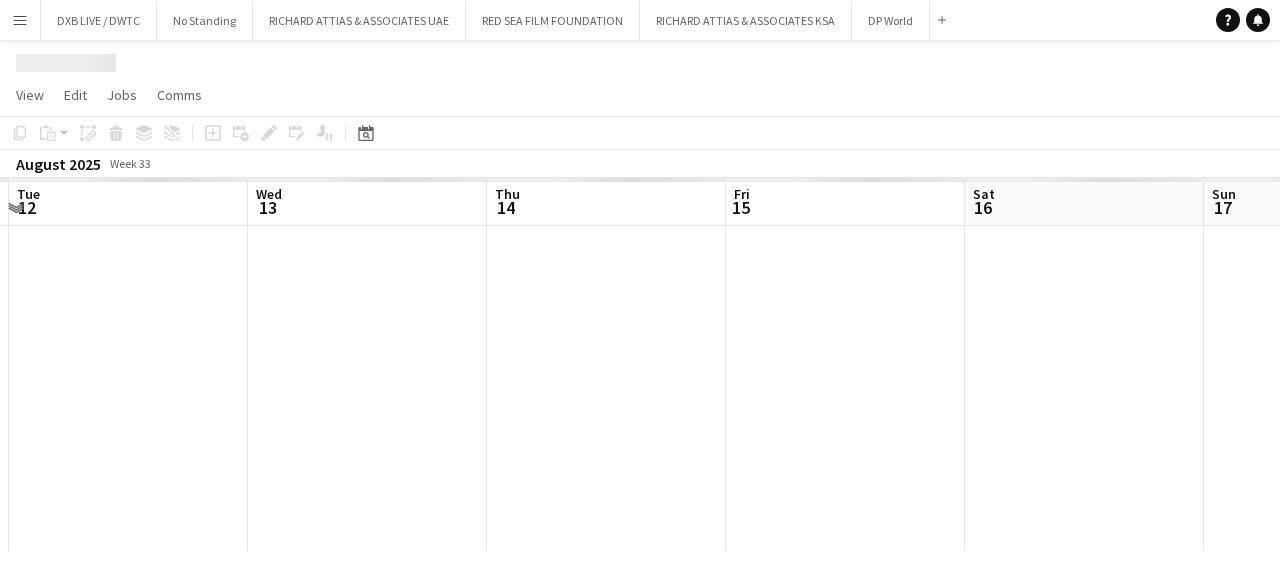 drag, startPoint x: 535, startPoint y: 355, endPoint x: 0, endPoint y: 395, distance: 536.4932 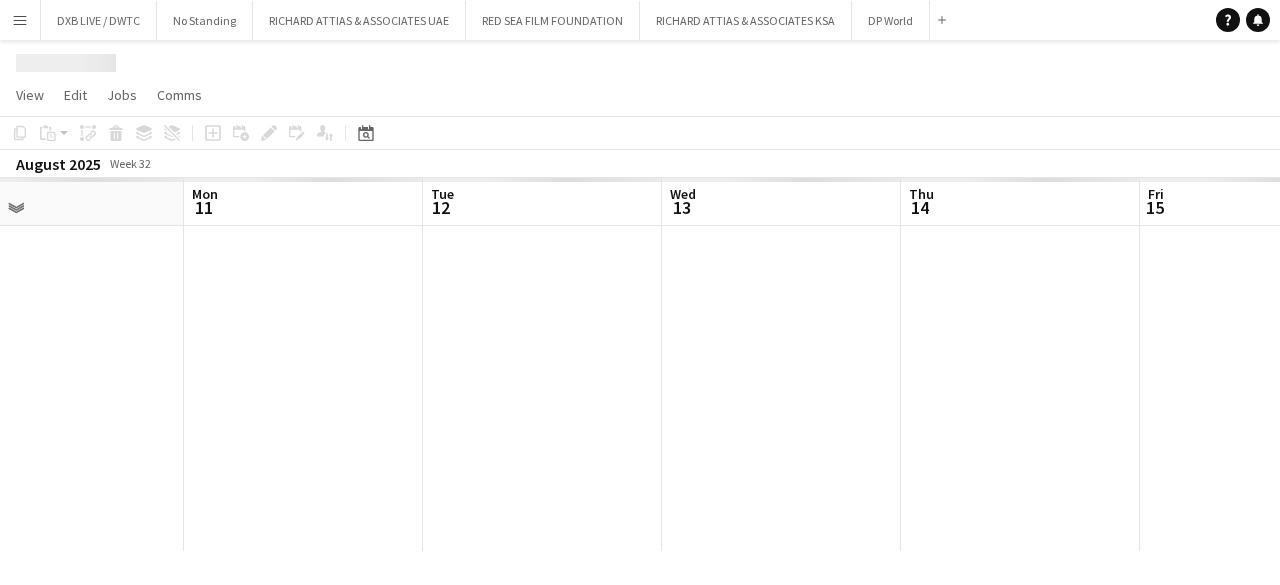 drag, startPoint x: 624, startPoint y: 360, endPoint x: 17, endPoint y: 326, distance: 607.9515 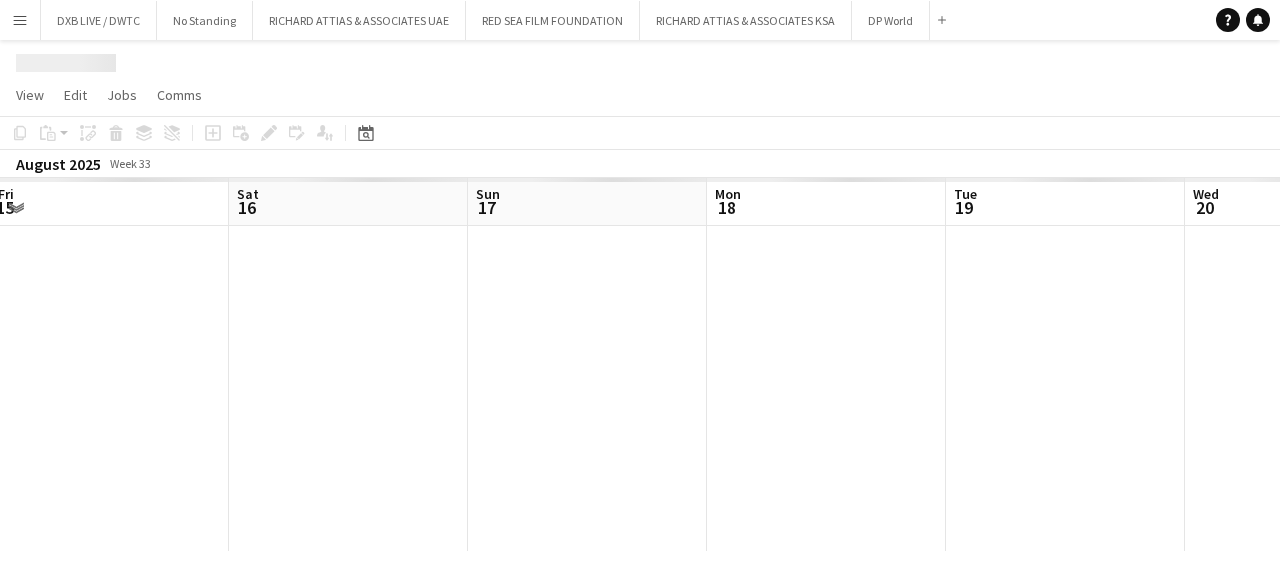 drag, startPoint x: 592, startPoint y: 341, endPoint x: 0, endPoint y: 328, distance: 592.1427 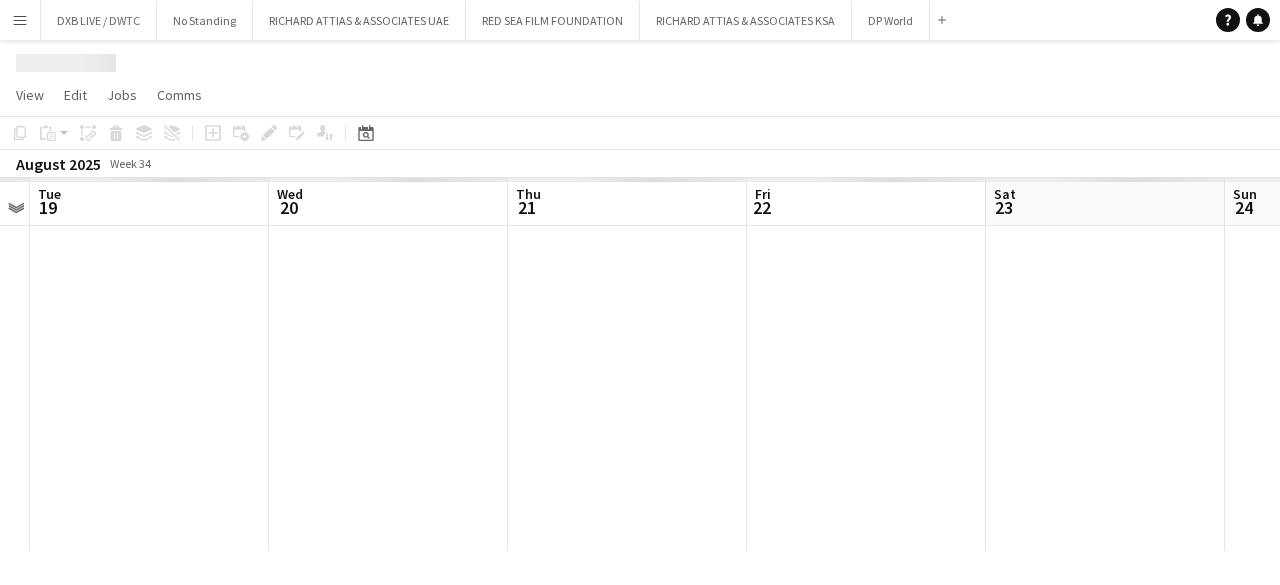 drag, startPoint x: 98, startPoint y: 318, endPoint x: 0, endPoint y: 330, distance: 98.731964 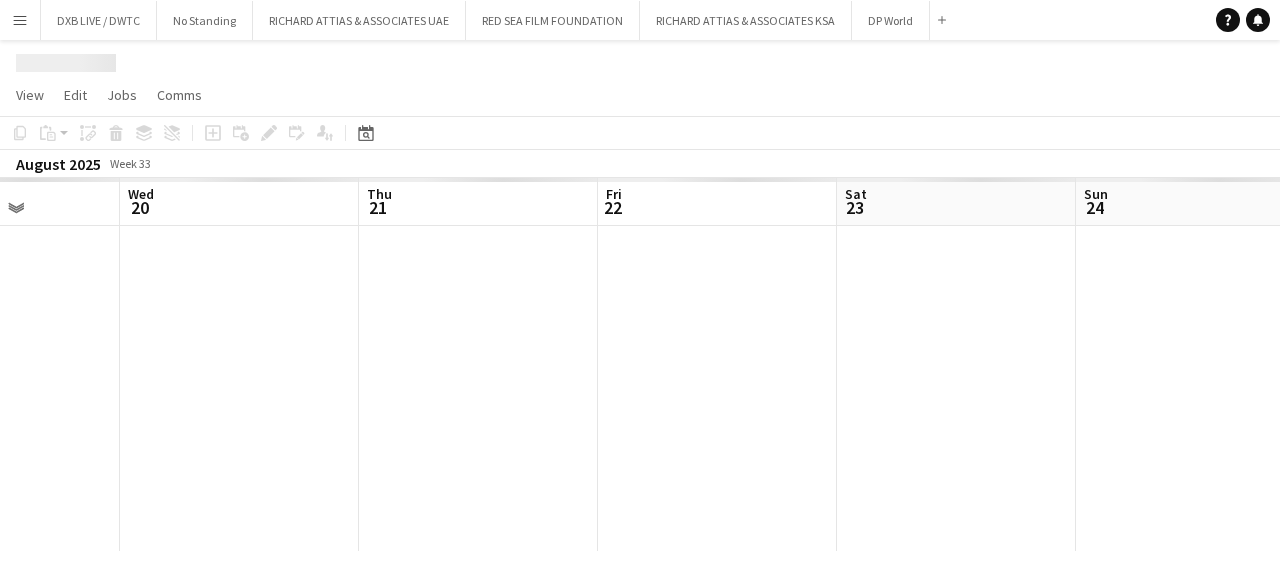 drag, startPoint x: 353, startPoint y: 333, endPoint x: 98, endPoint y: 311, distance: 255.94727 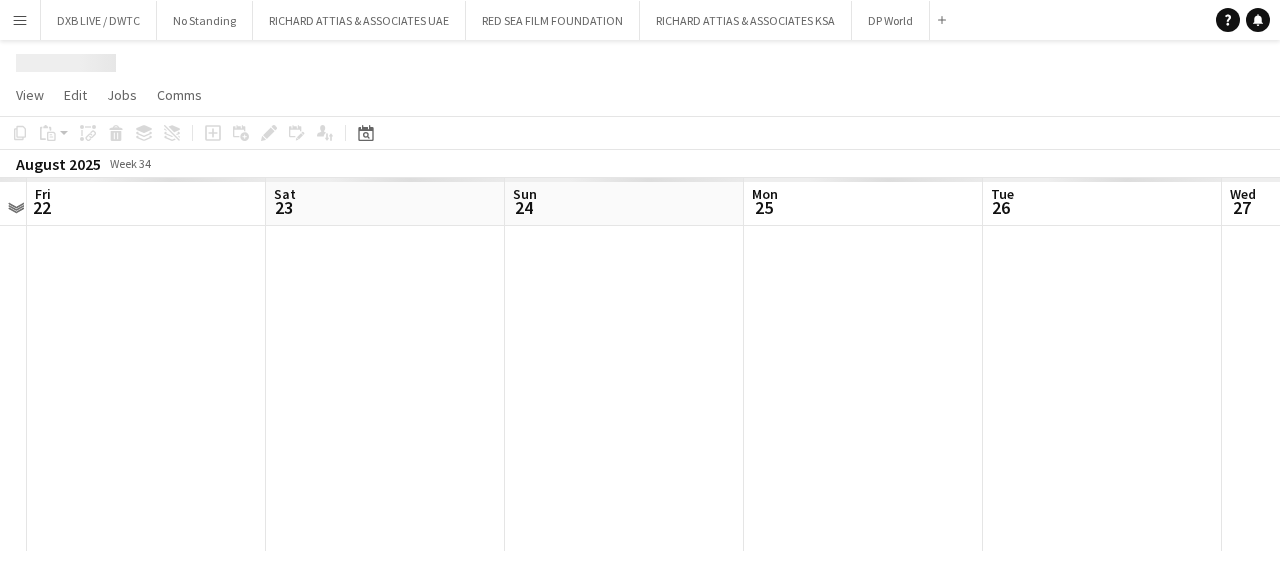 drag, startPoint x: 804, startPoint y: 315, endPoint x: 196, endPoint y: 307, distance: 608.0526 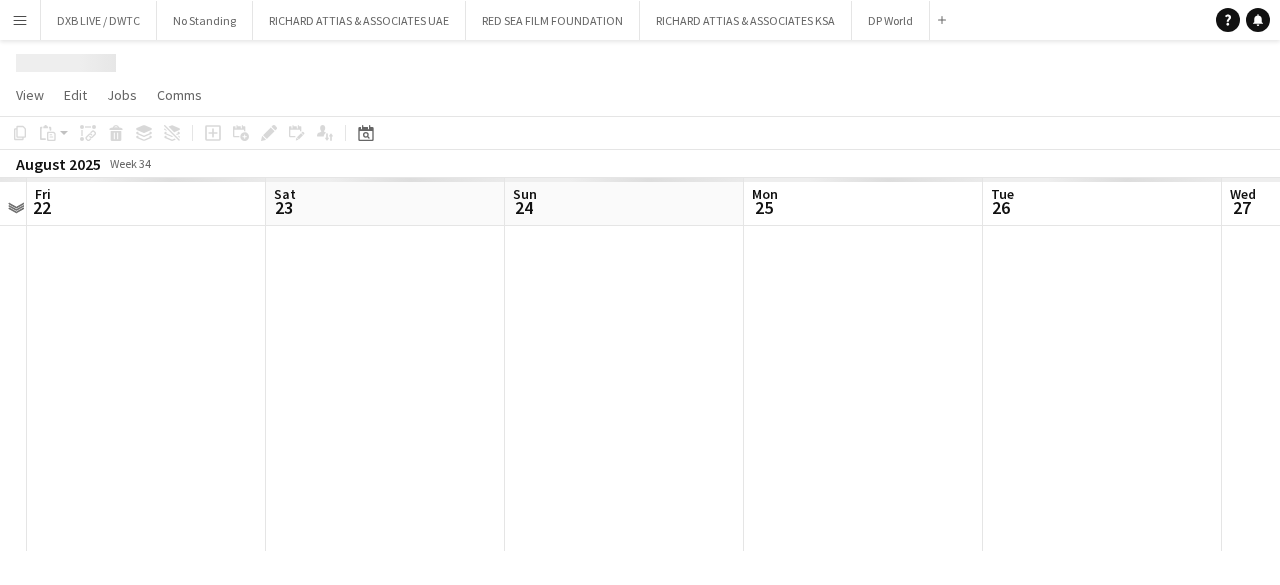 click on "Mon   18   Tue   19   Wed   20   Thu   21   Fri   22   Sat   23   Sun   24   Mon   25   Tue   26   Wed   27   Thu   28" at bounding box center [640, 364] 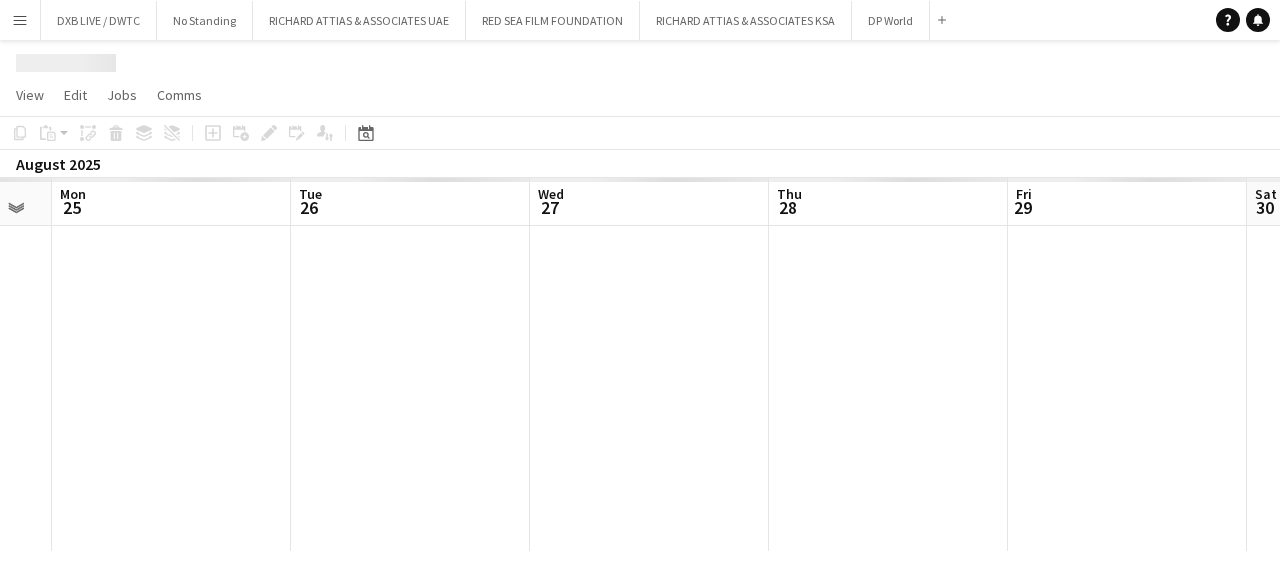 drag, startPoint x: 638, startPoint y: 302, endPoint x: 0, endPoint y: 337, distance: 638.9593 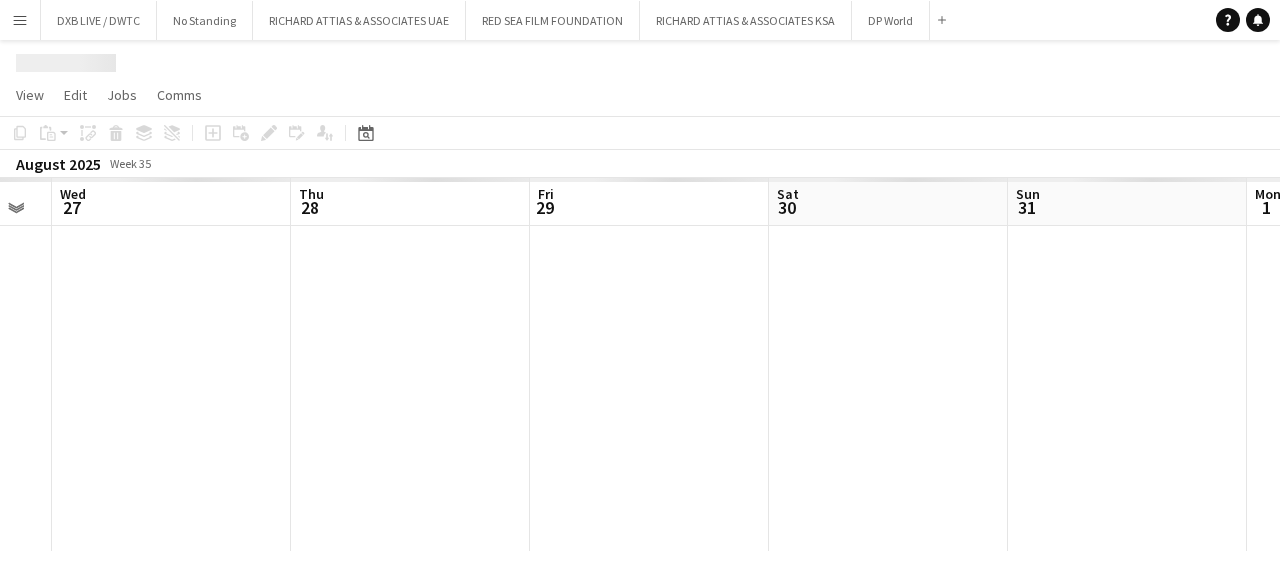 drag, startPoint x: 924, startPoint y: 359, endPoint x: 324, endPoint y: 357, distance: 600.00336 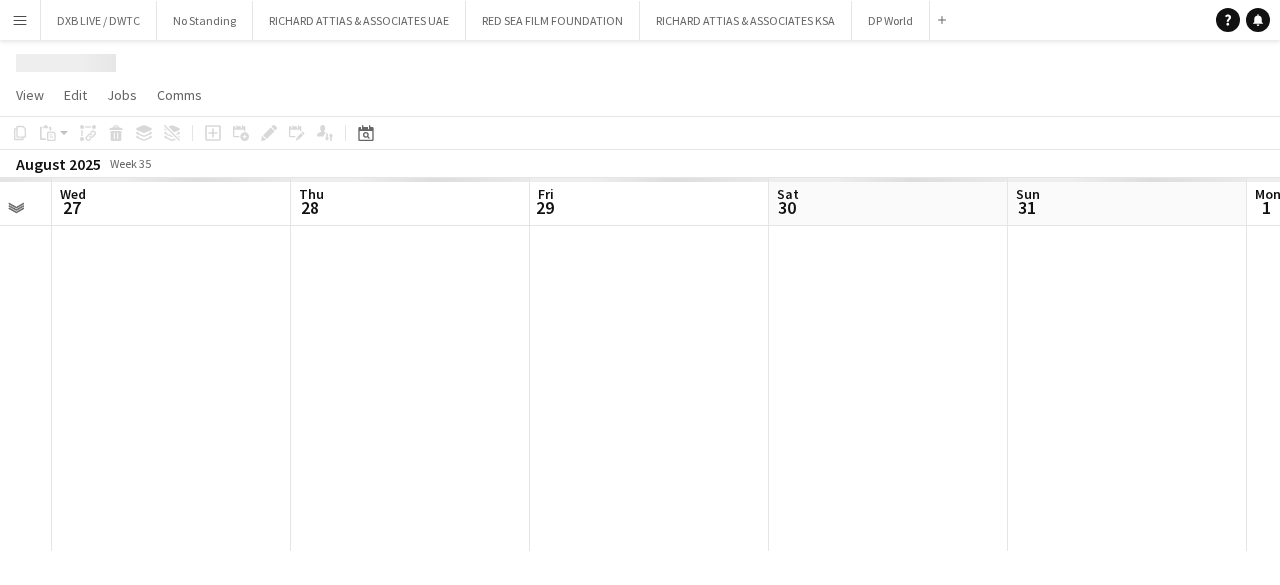 scroll, scrollTop: 0, scrollLeft: 813, axis: horizontal 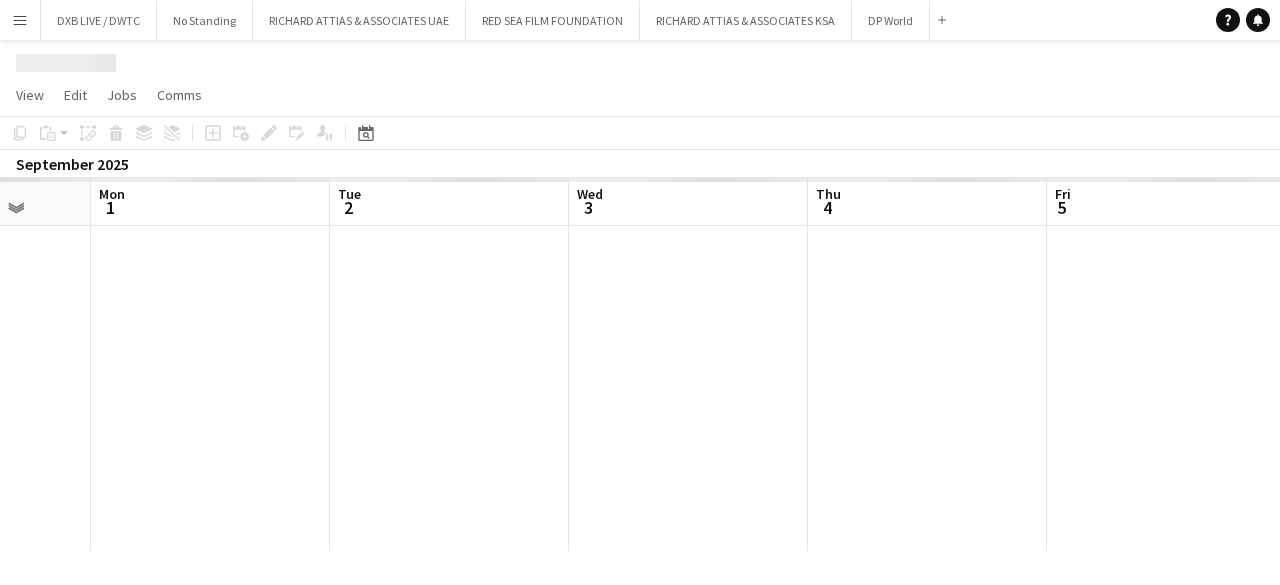 drag, startPoint x: 888, startPoint y: 319, endPoint x: 260, endPoint y: 309, distance: 628.0796 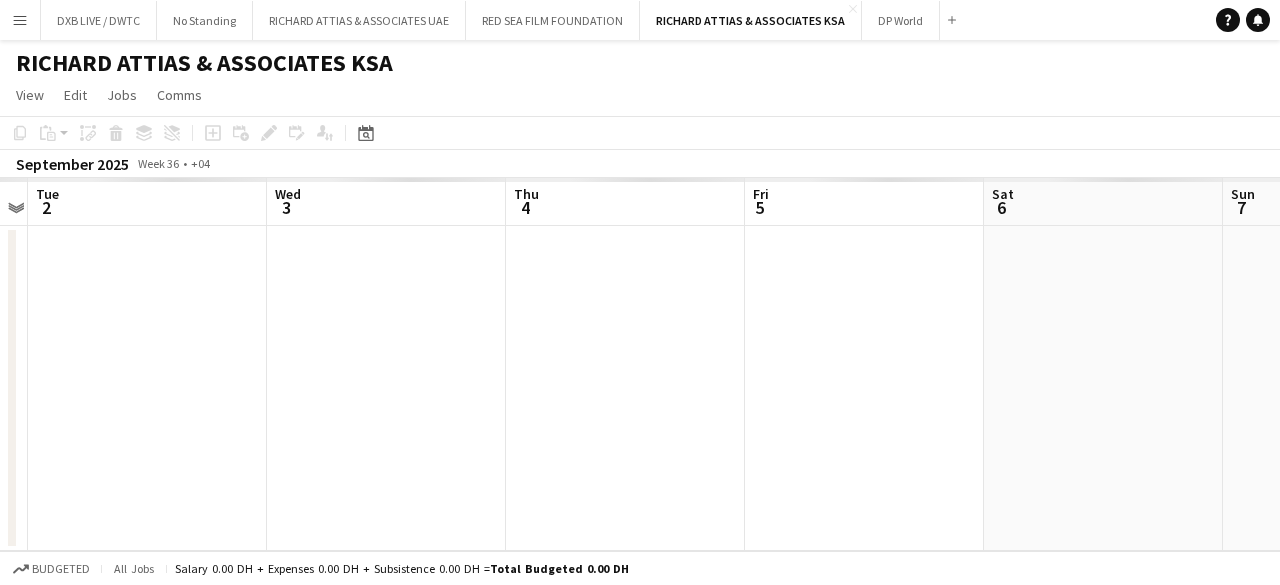 drag, startPoint x: 728, startPoint y: 293, endPoint x: 33, endPoint y: 309, distance: 695.18414 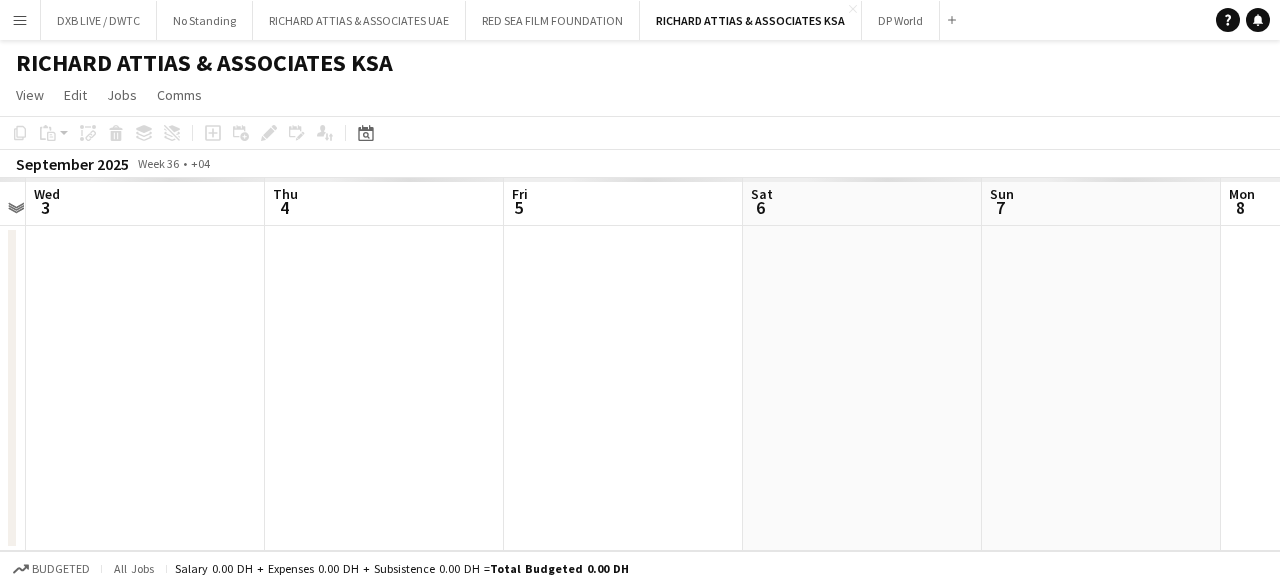 drag, startPoint x: 410, startPoint y: 350, endPoint x: 1077, endPoint y: 394, distance: 668.4497 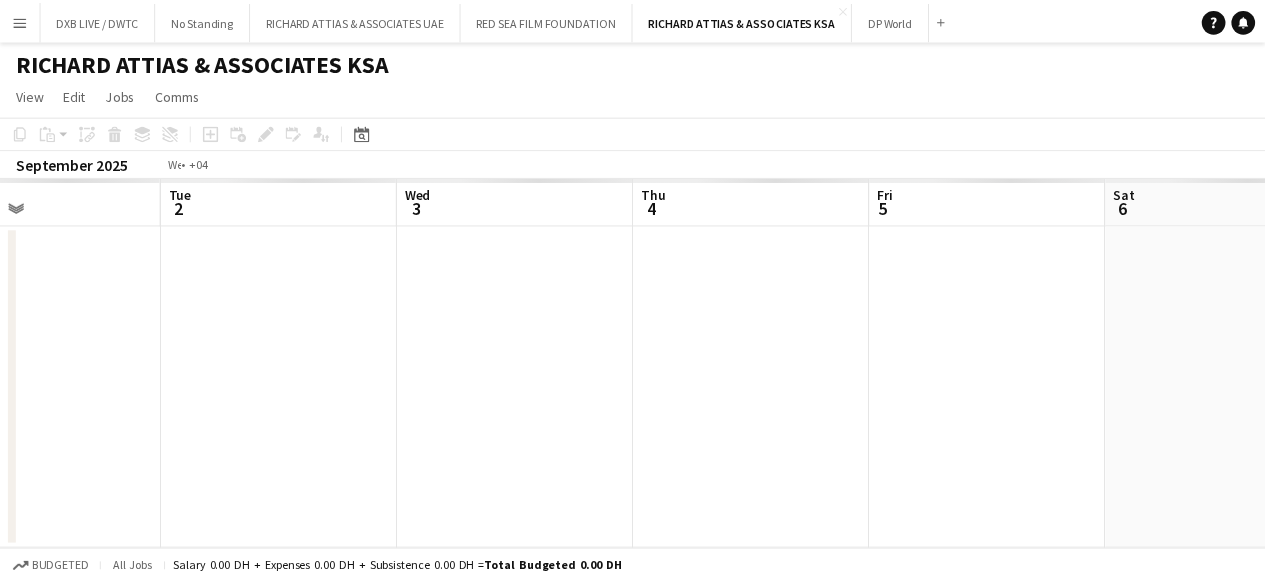 scroll, scrollTop: 0, scrollLeft: 467, axis: horizontal 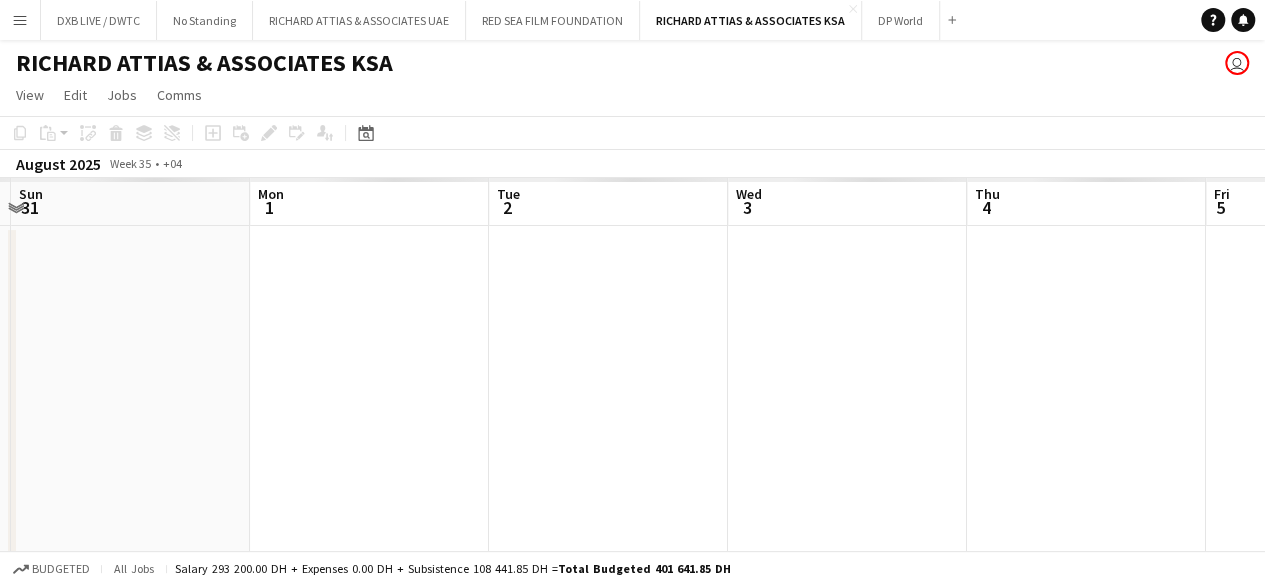 drag, startPoint x: 826, startPoint y: 369, endPoint x: 1158, endPoint y: 382, distance: 332.25443 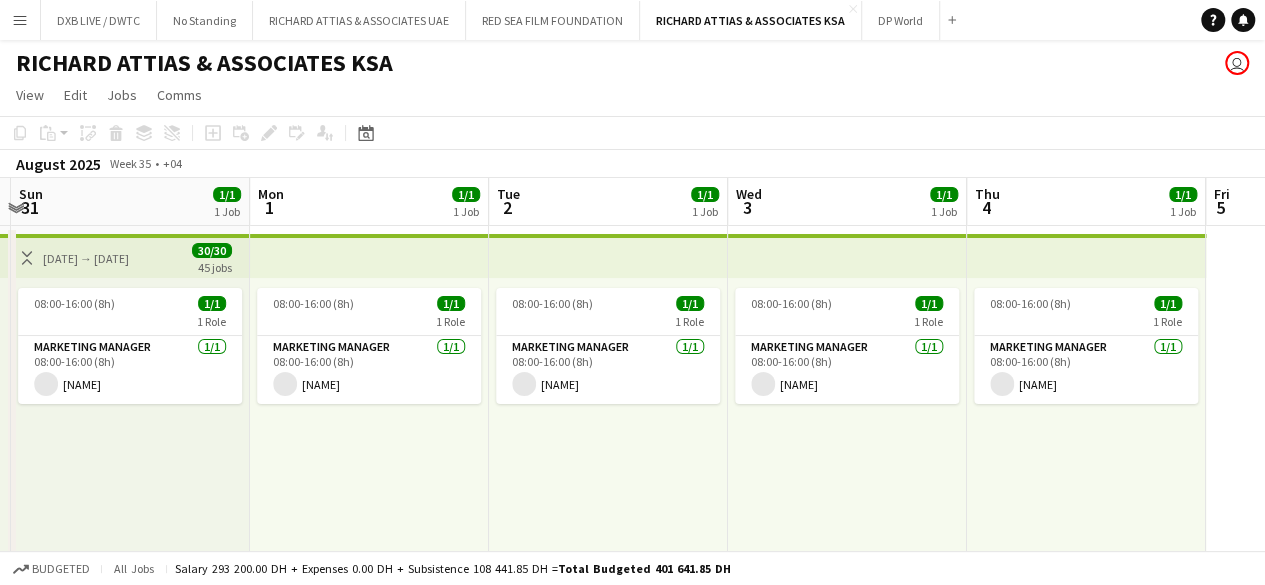 scroll, scrollTop: 40, scrollLeft: 0, axis: vertical 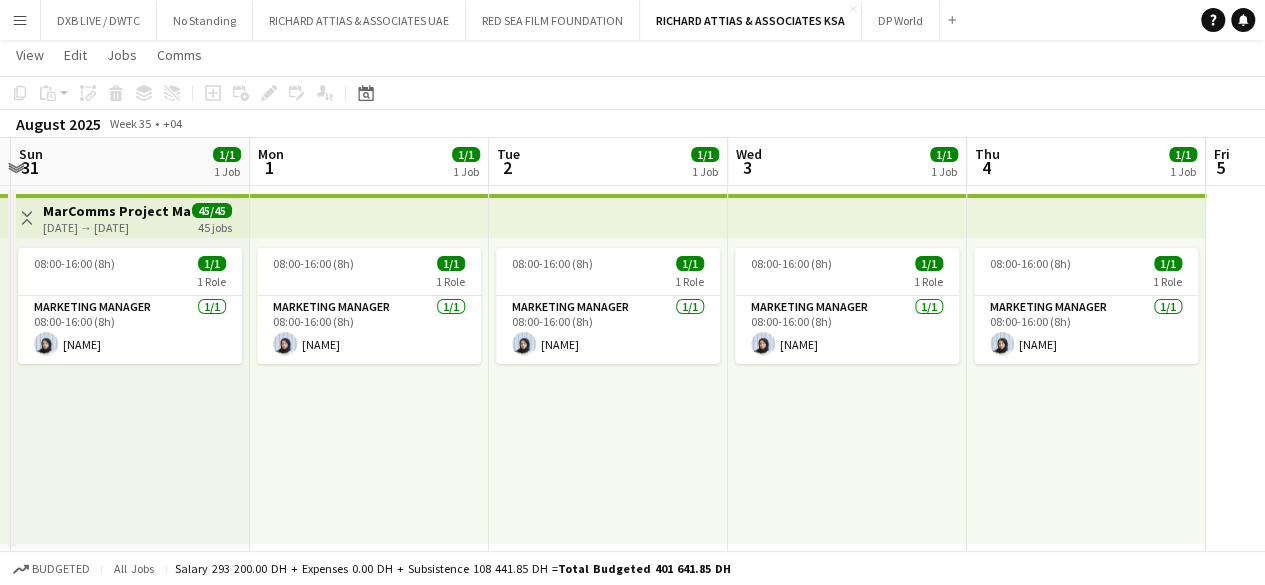 click on "08:00-16:00 (8h)    1/1   1 Role   [ROLE]   1/1   08:00-16:00 (8h)
[NAME]" at bounding box center (369, 391) 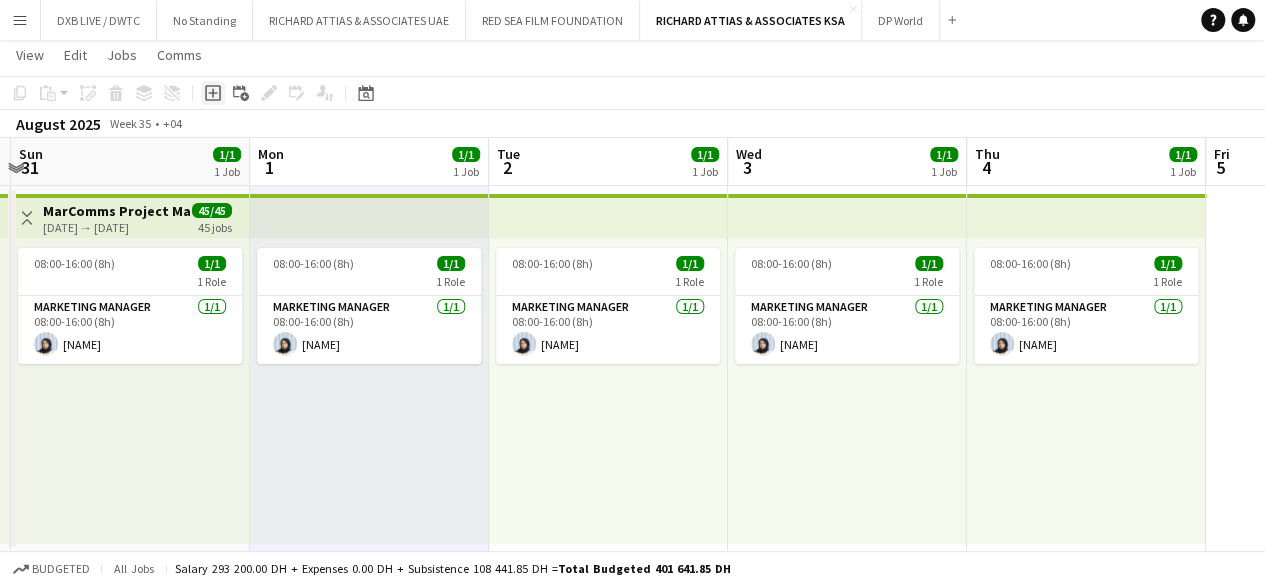 click 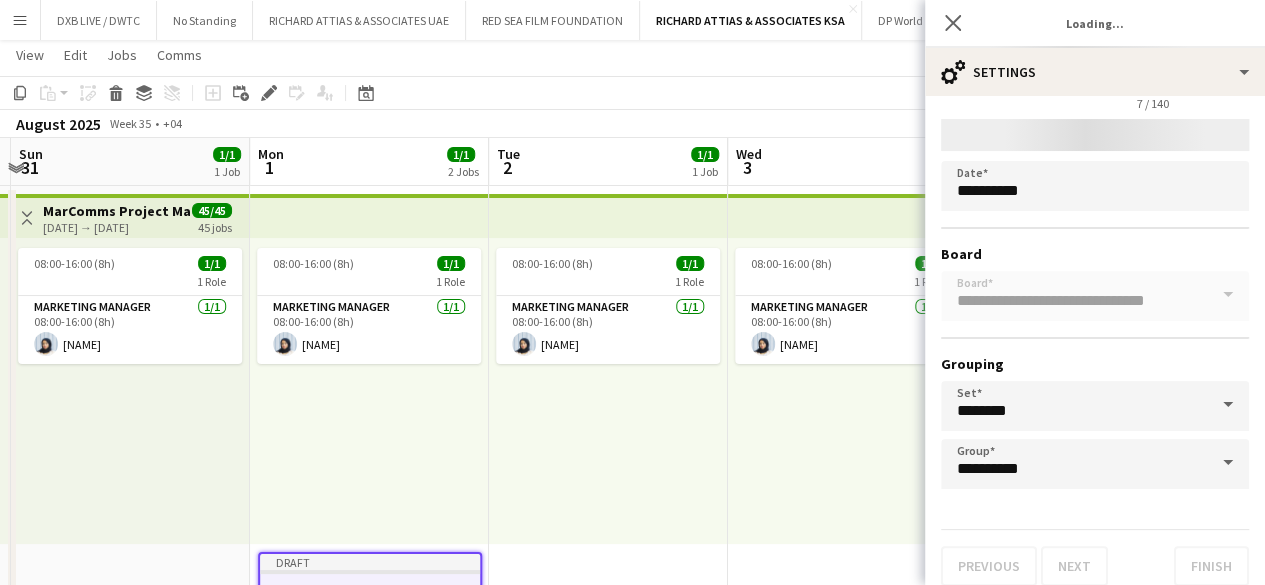 scroll, scrollTop: 0, scrollLeft: 0, axis: both 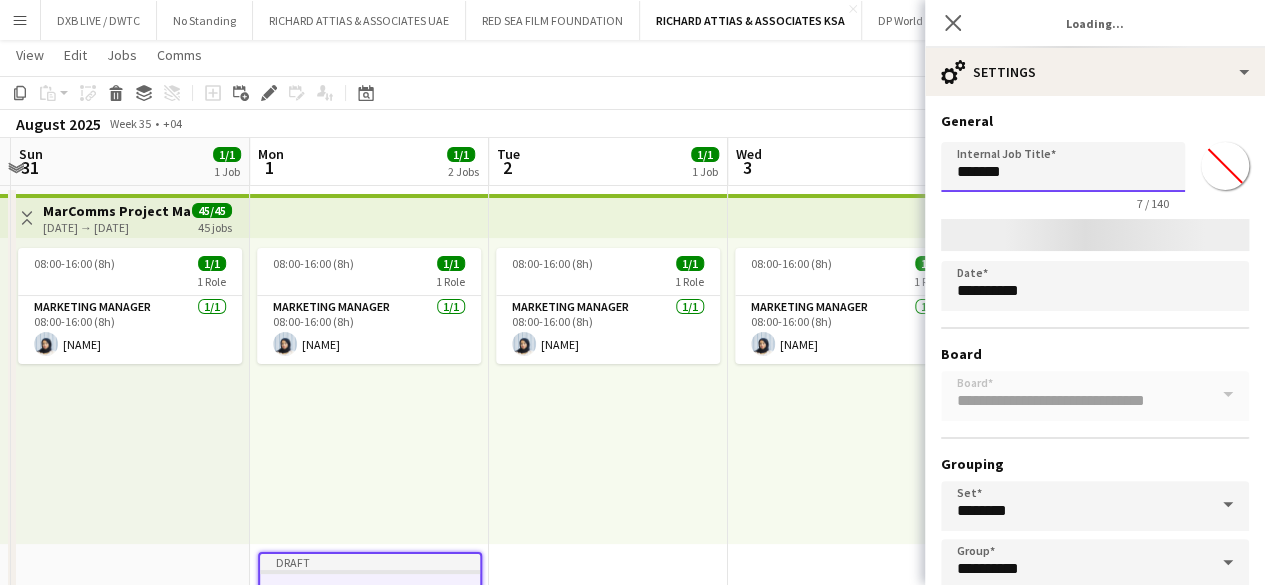click on "*******" at bounding box center (1063, 167) 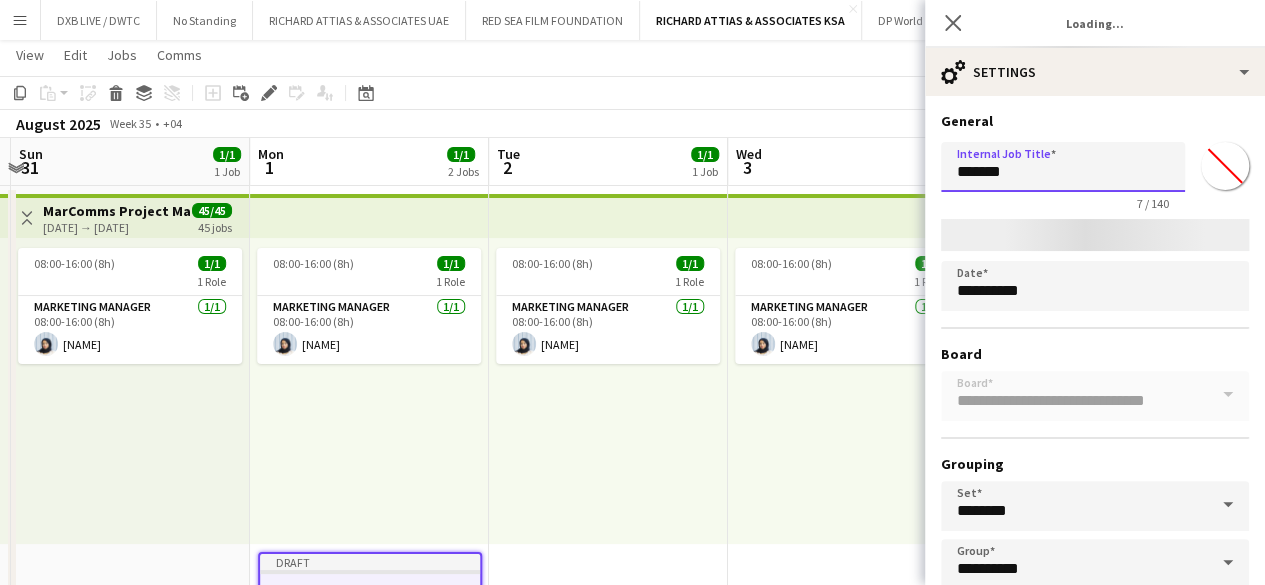 drag, startPoint x: 1017, startPoint y: 167, endPoint x: 891, endPoint y: 161, distance: 126.14278 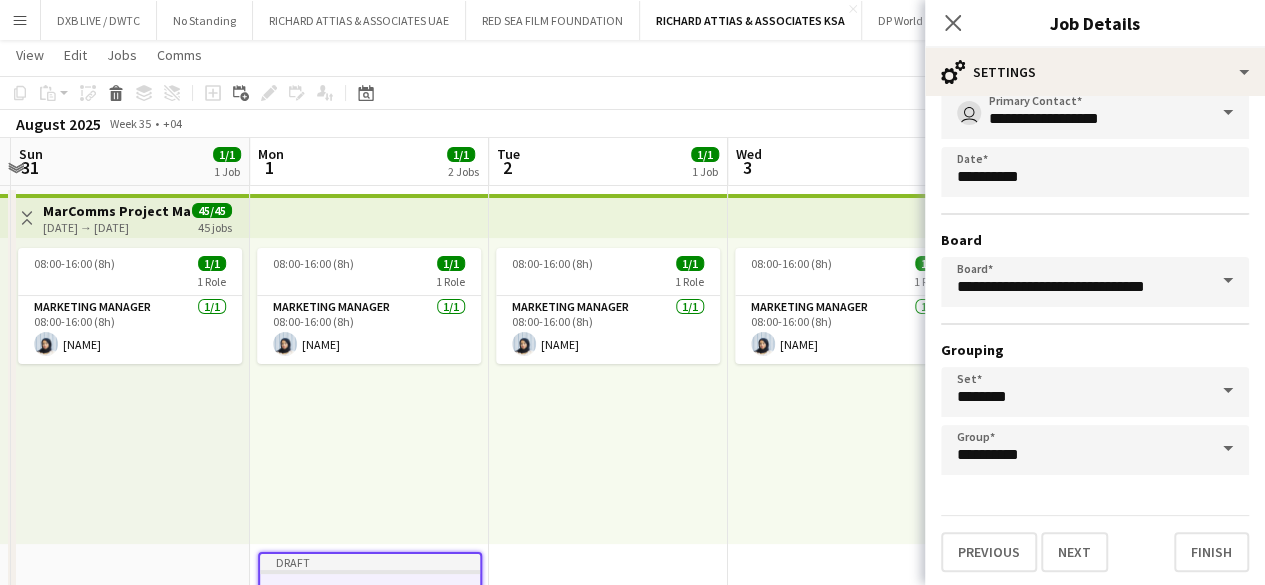 scroll, scrollTop: 132, scrollLeft: 0, axis: vertical 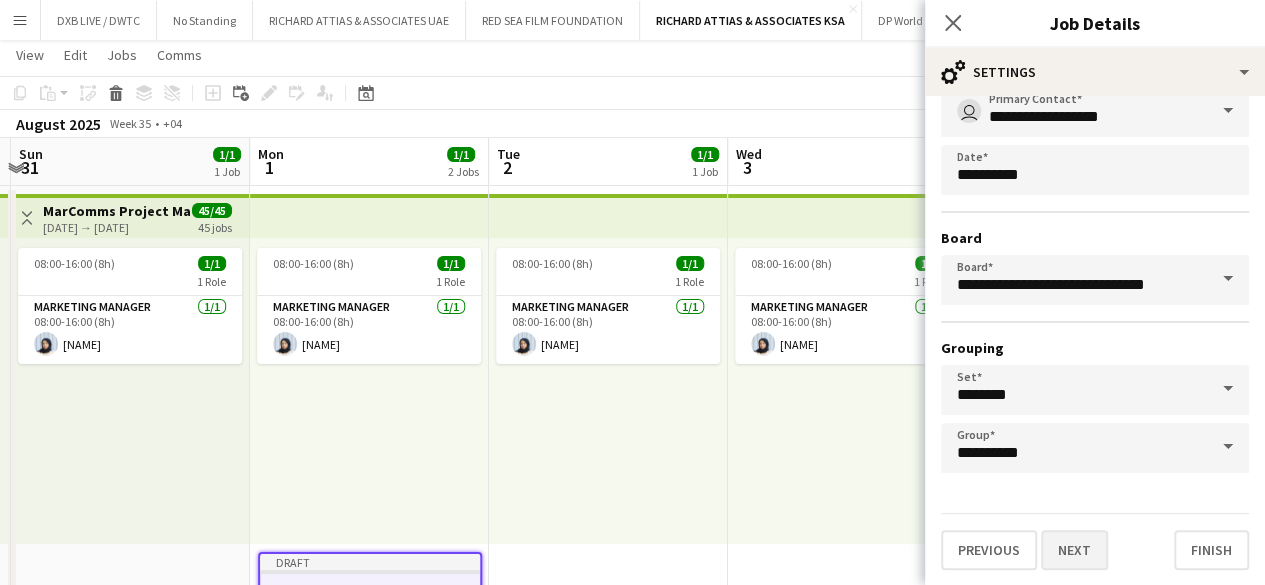 type on "**********" 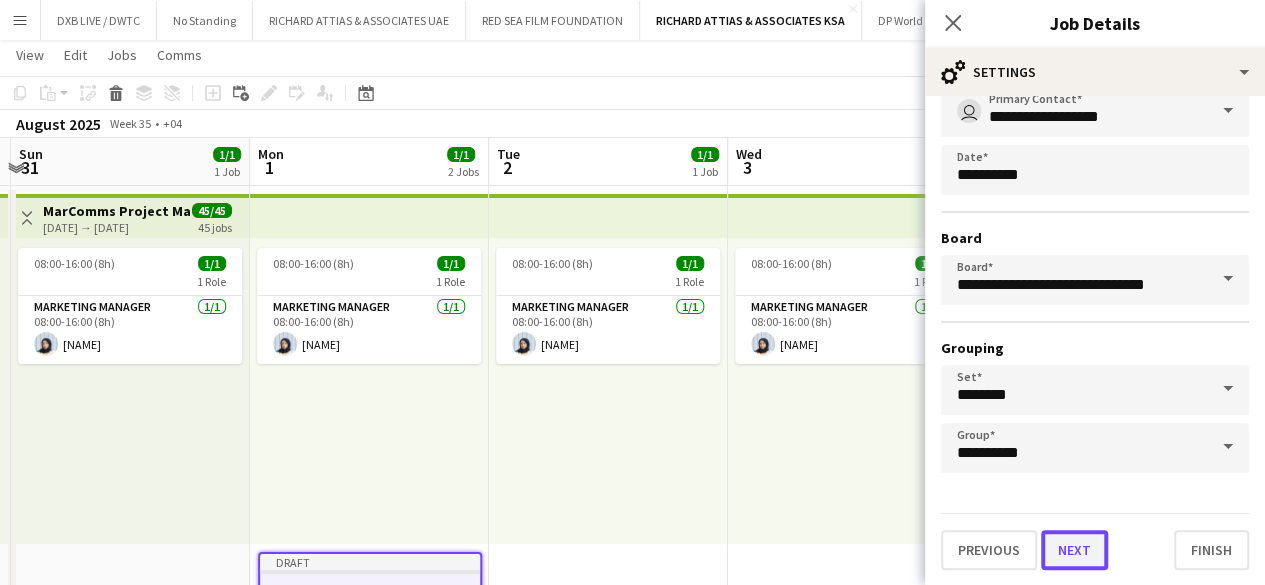 click on "Next" at bounding box center [1074, 550] 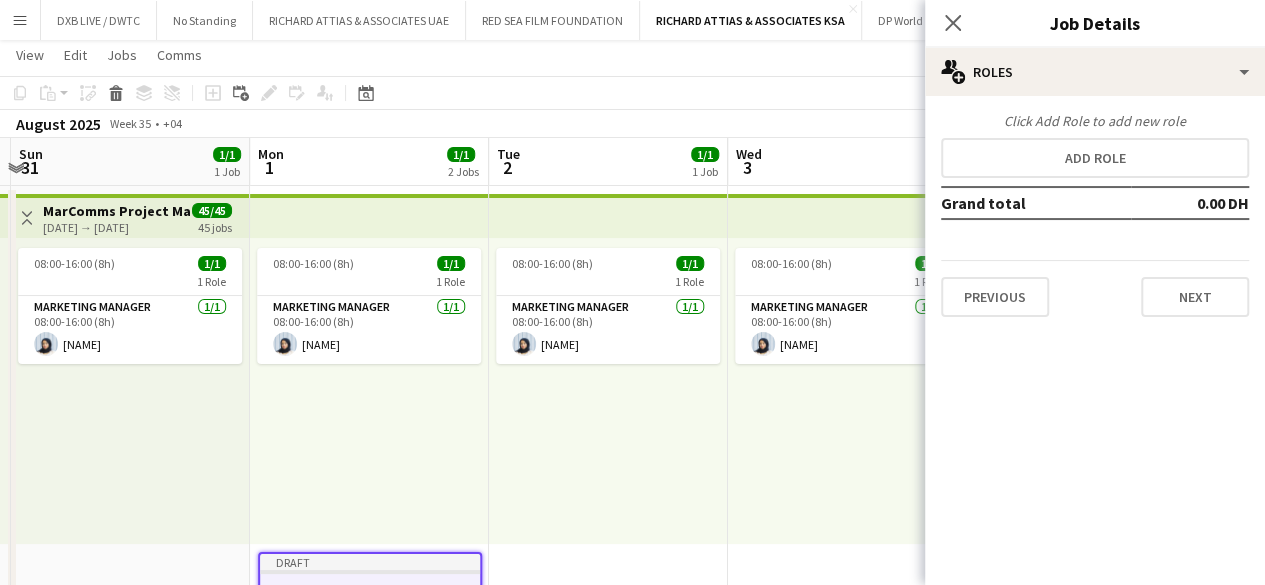 scroll, scrollTop: 0, scrollLeft: 0, axis: both 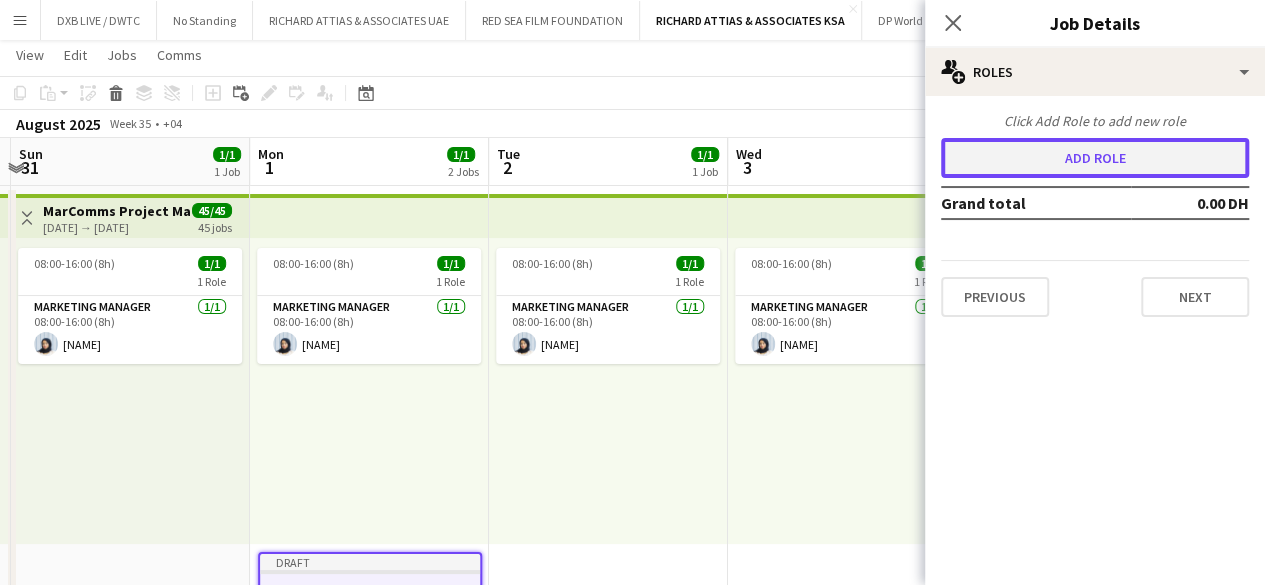 click on "Add role" at bounding box center [1095, 158] 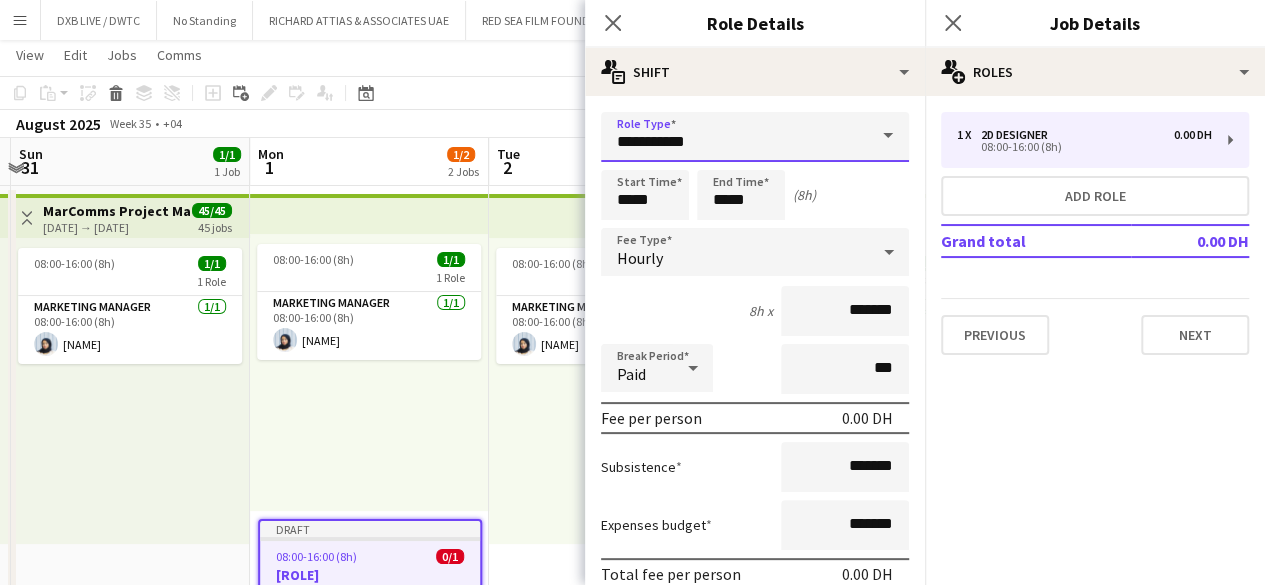 click on "**********" at bounding box center (755, 137) 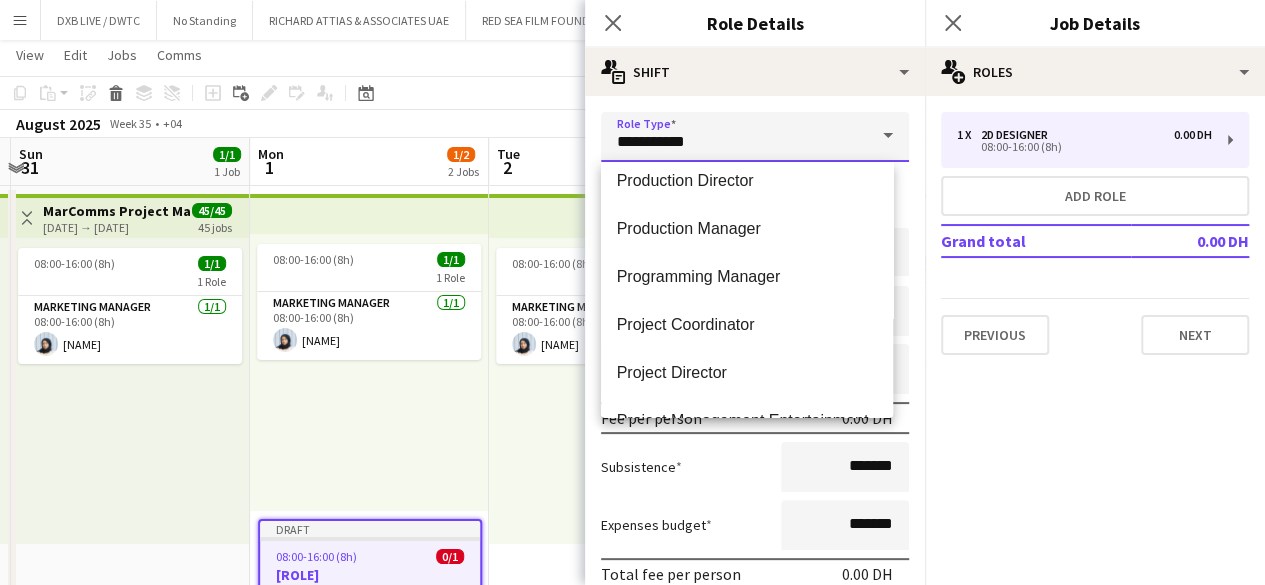 scroll, scrollTop: 4700, scrollLeft: 0, axis: vertical 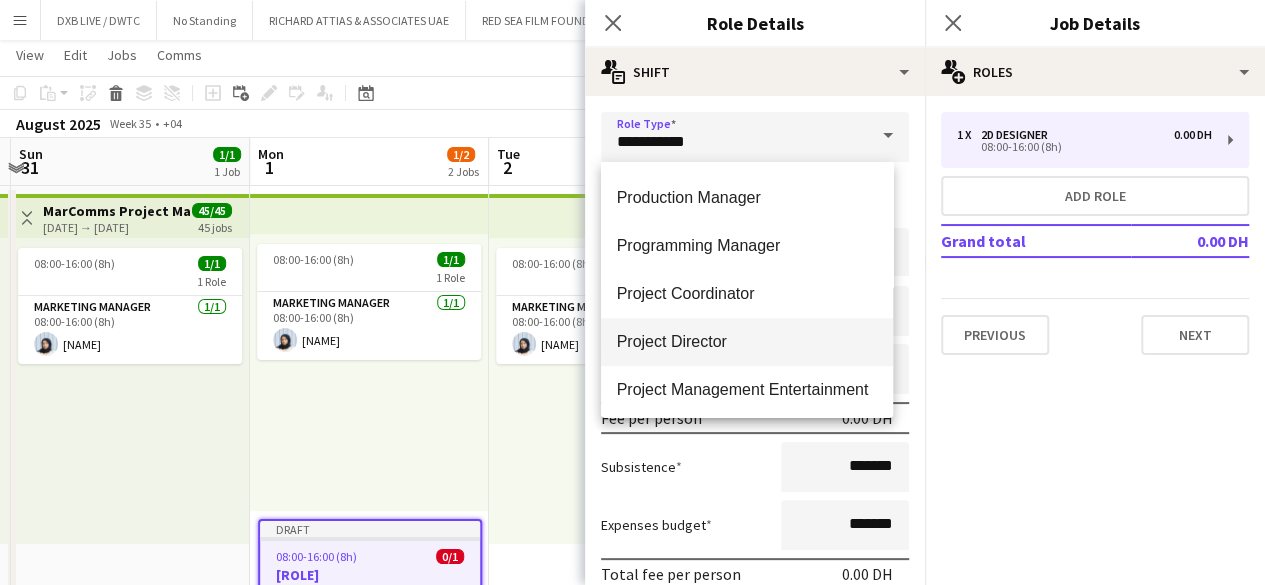 click on "Project Director" at bounding box center (747, 342) 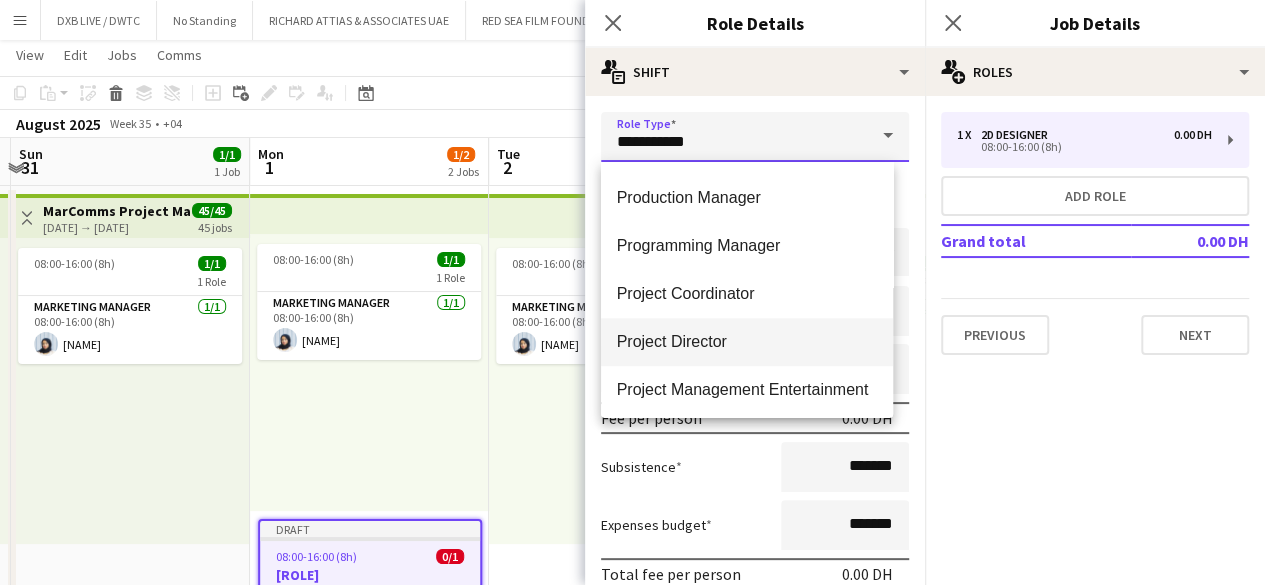type on "**********" 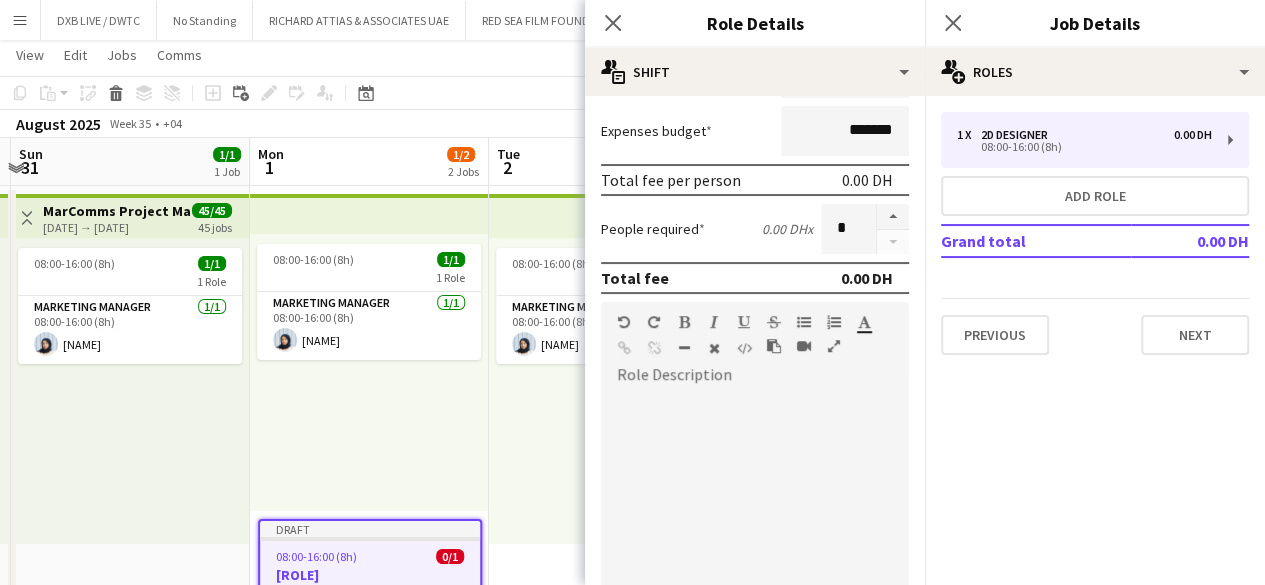 scroll, scrollTop: 500, scrollLeft: 0, axis: vertical 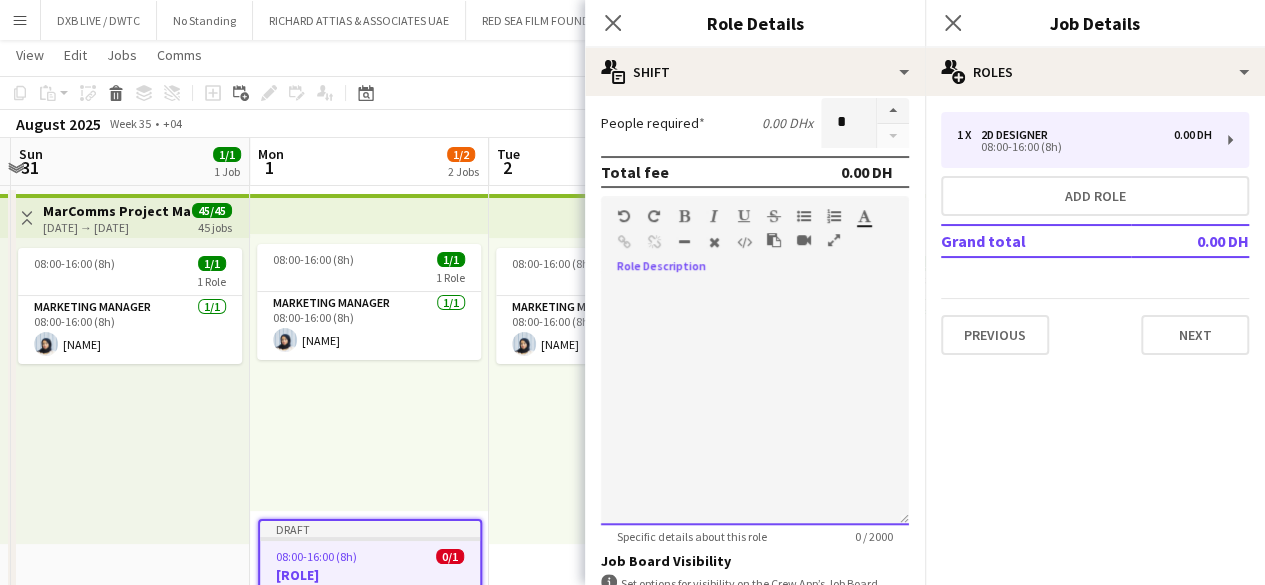 click at bounding box center [755, 405] 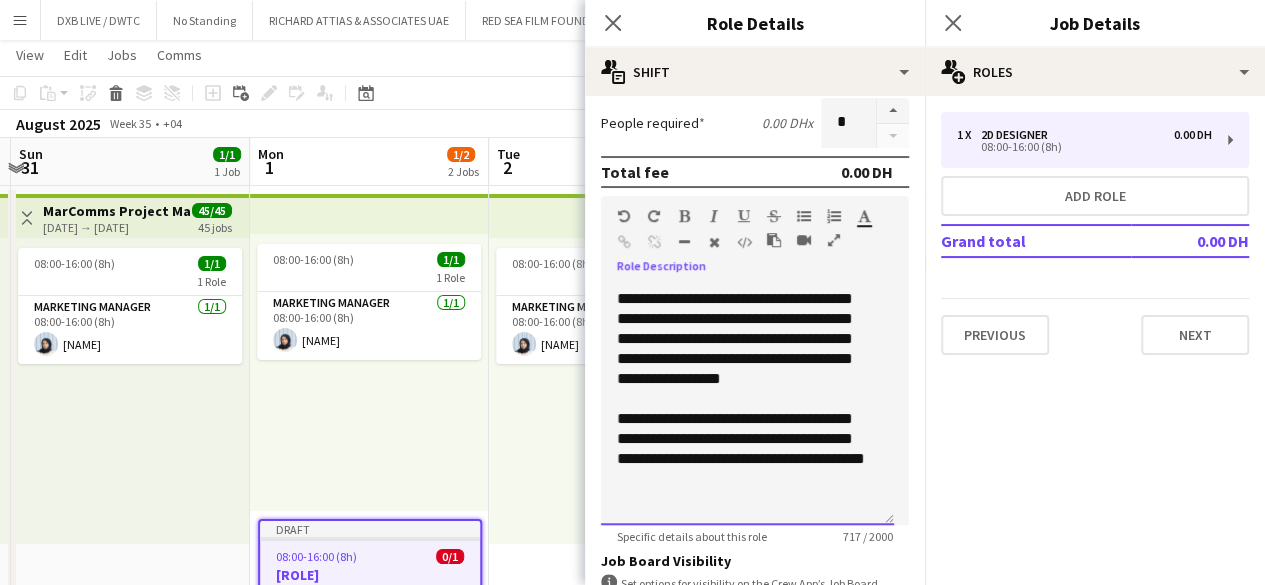 scroll, scrollTop: 302, scrollLeft: 0, axis: vertical 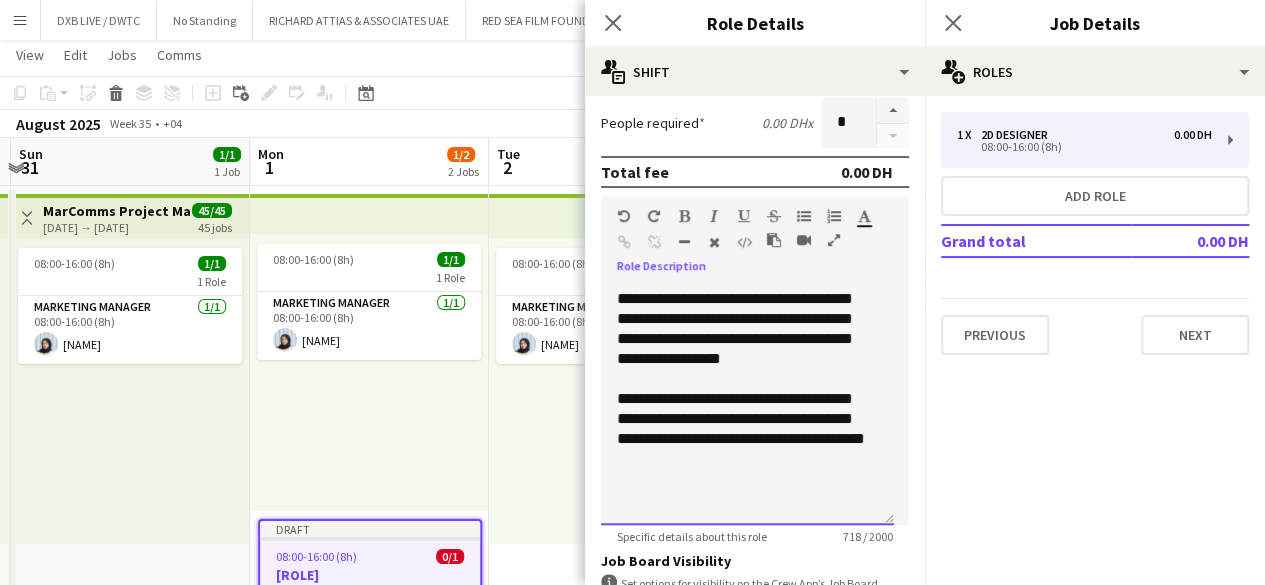 click on "**********" at bounding box center [747, 405] 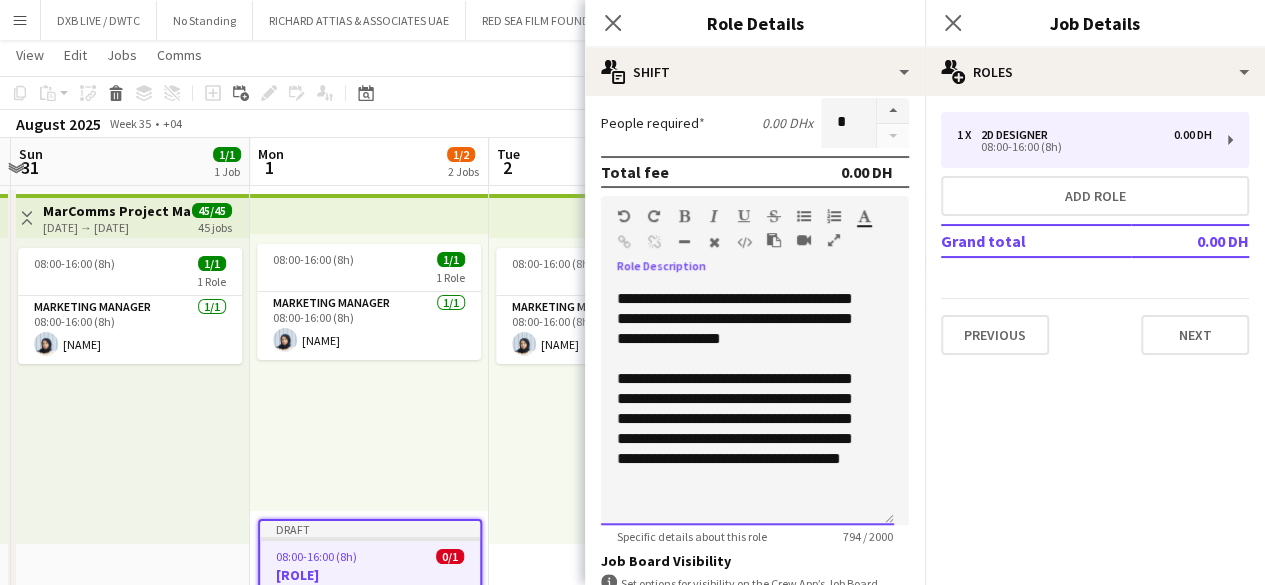 scroll, scrollTop: 342, scrollLeft: 0, axis: vertical 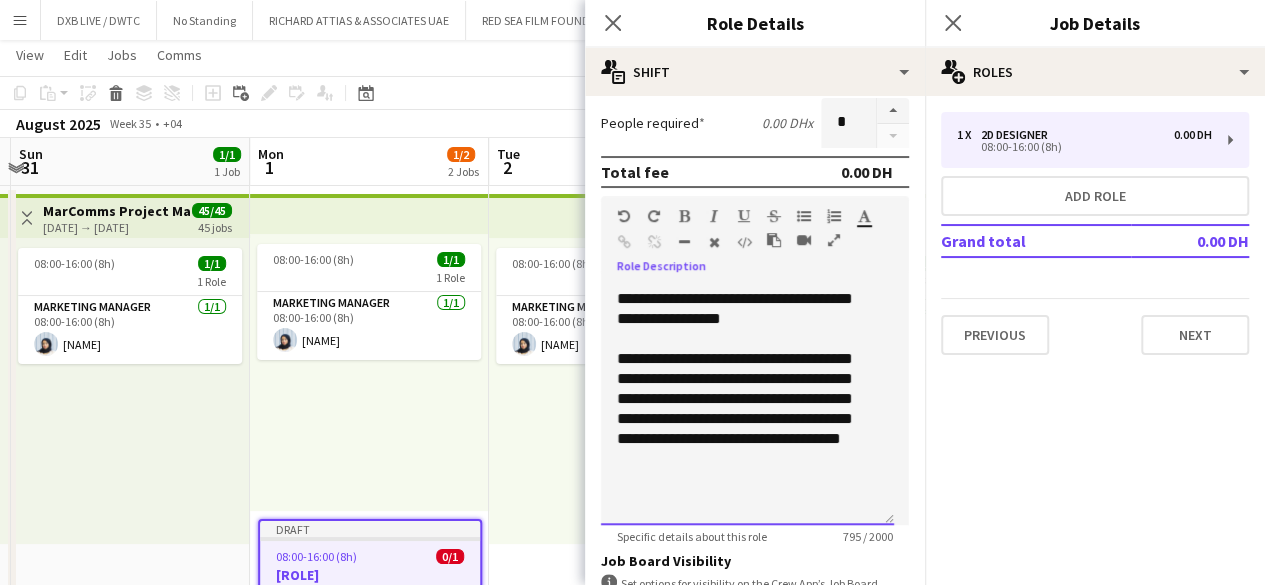 click on "**********" at bounding box center (747, 405) 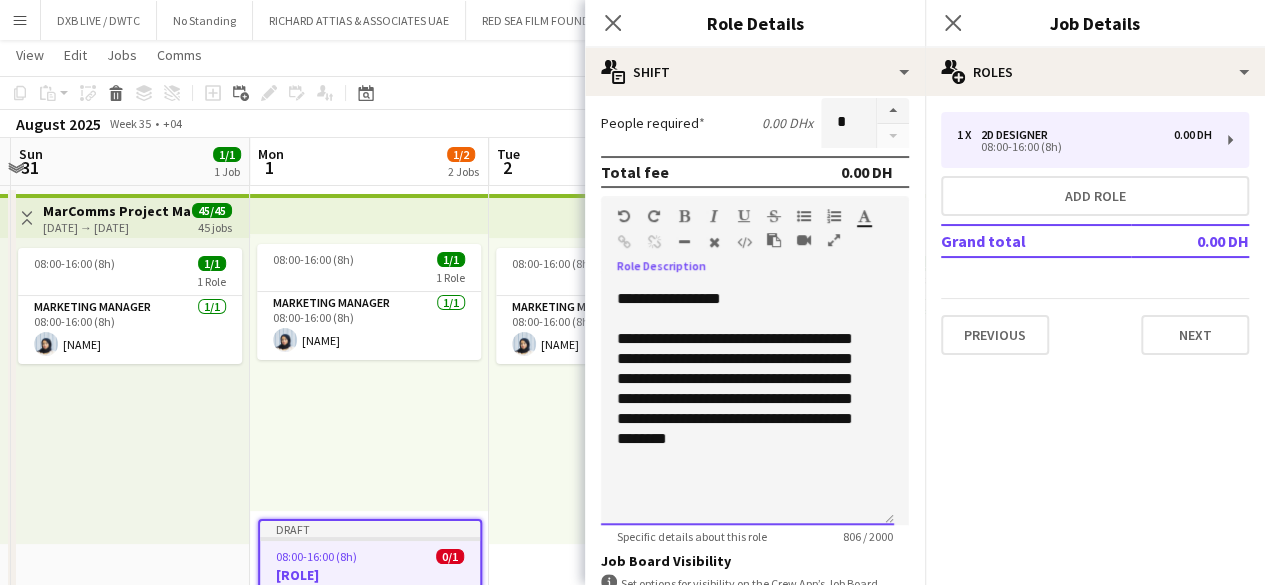 click on "**********" at bounding box center (747, 405) 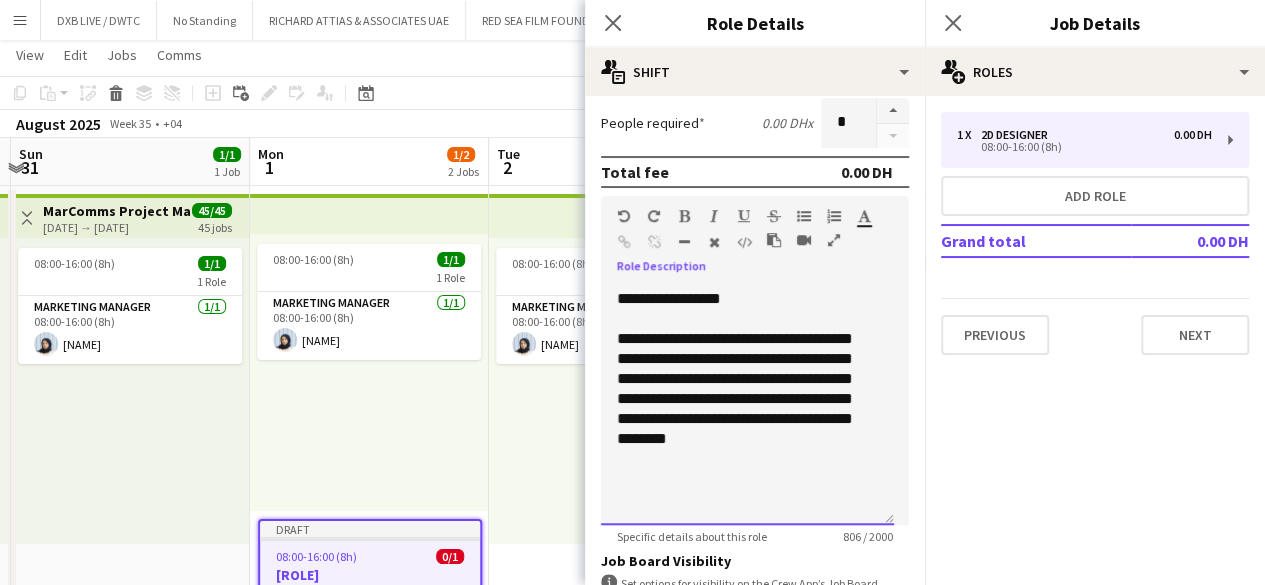 click on "**********" at bounding box center (747, 405) 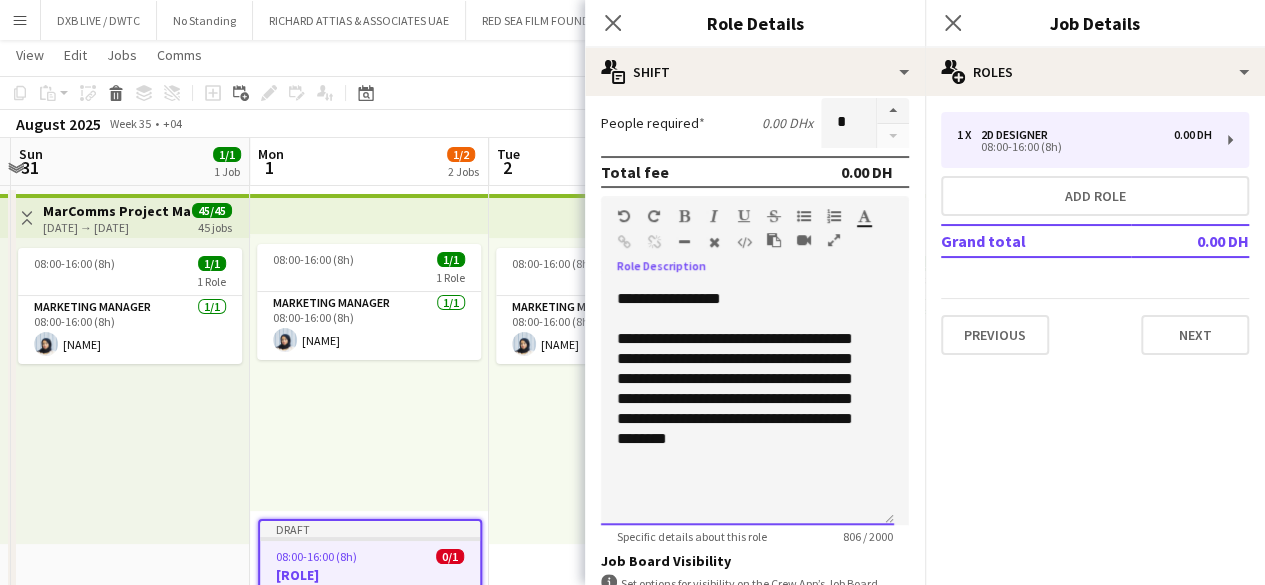 click on "**********" at bounding box center (747, 405) 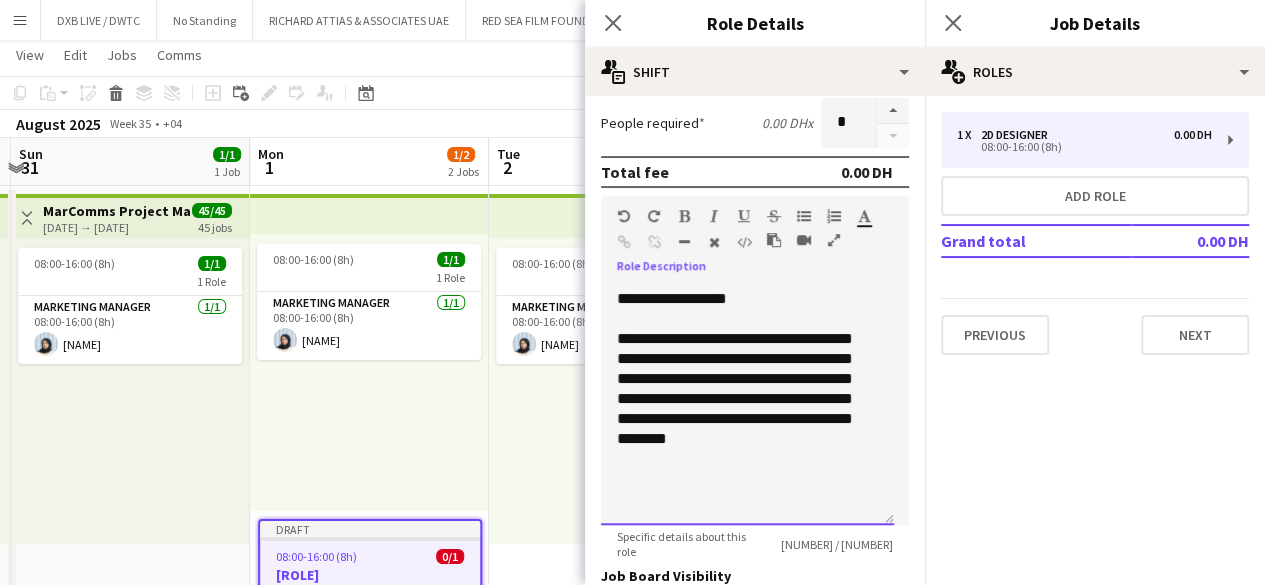 scroll, scrollTop: 396, scrollLeft: 0, axis: vertical 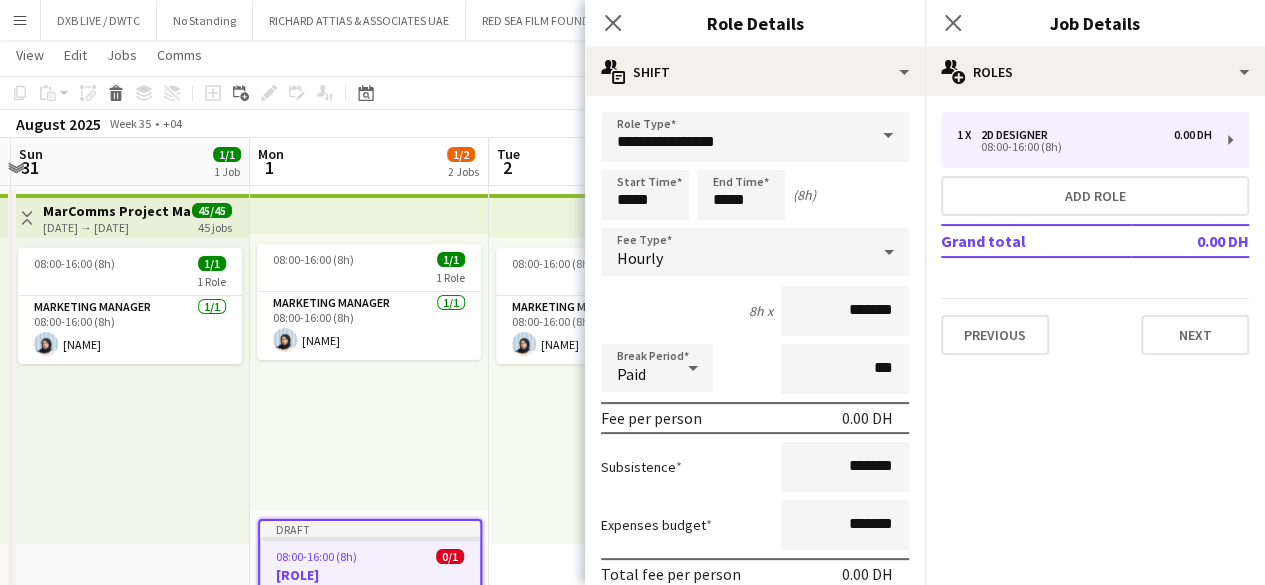 drag, startPoint x: 740, startPoint y: 340, endPoint x: 620, endPoint y: 549, distance: 241 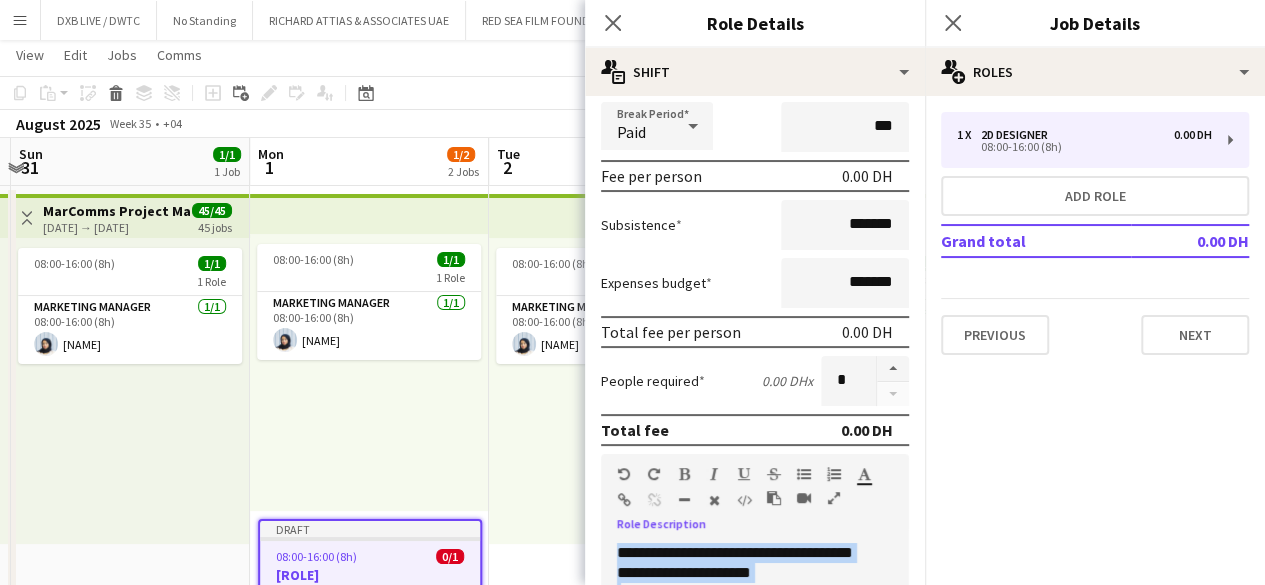 scroll, scrollTop: 300, scrollLeft: 0, axis: vertical 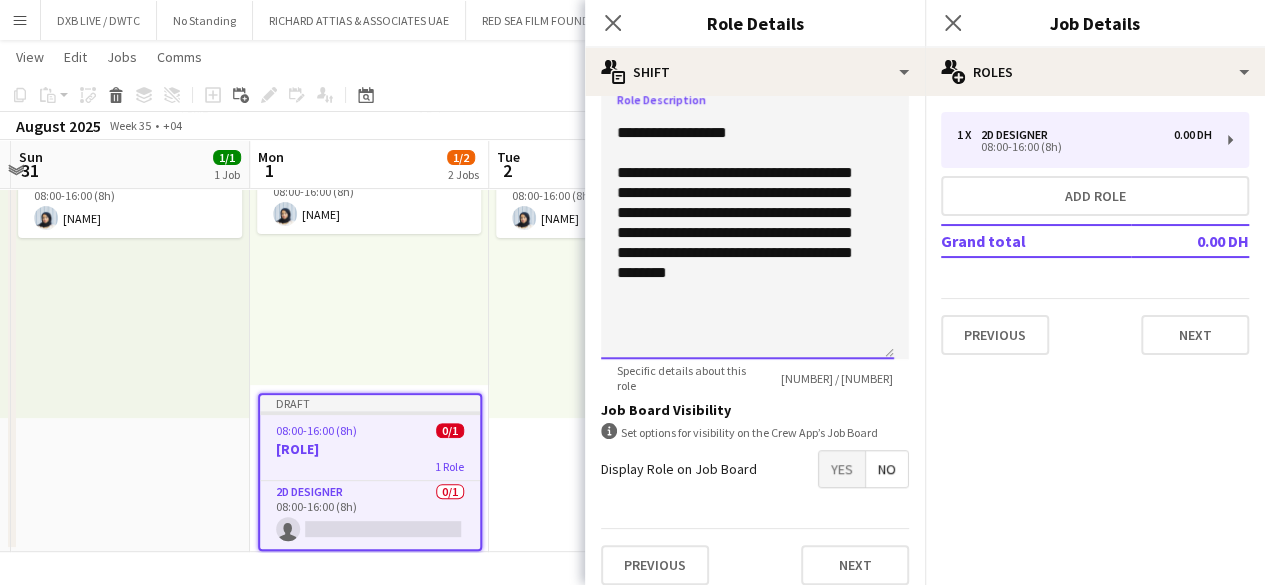 click on "**********" at bounding box center (747, 239) 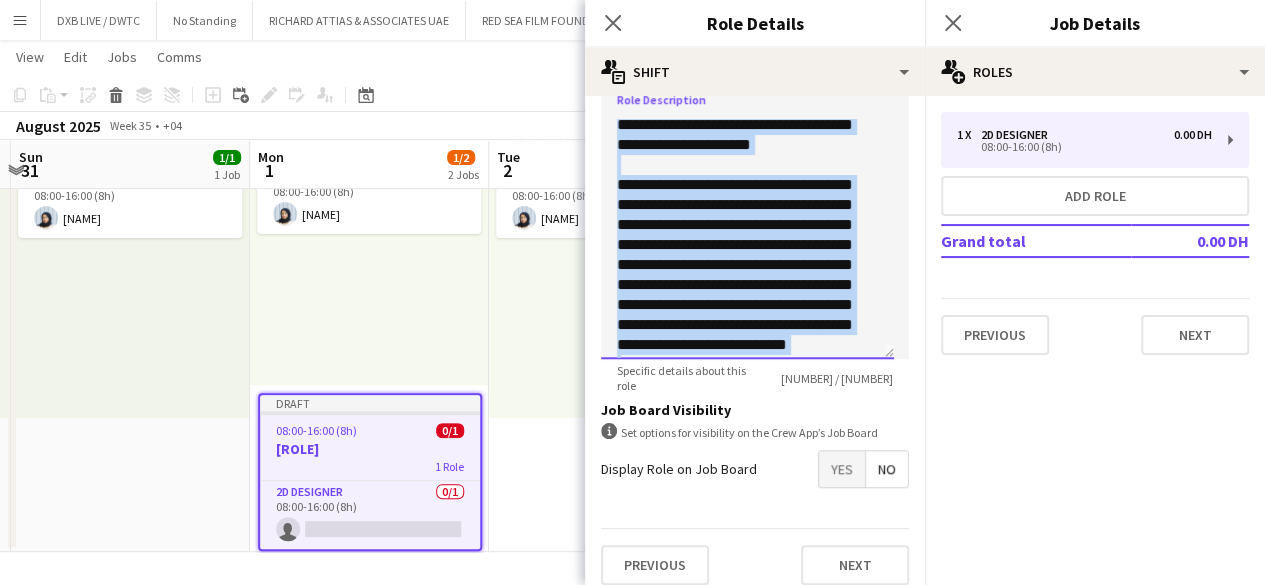 scroll, scrollTop: 0, scrollLeft: 0, axis: both 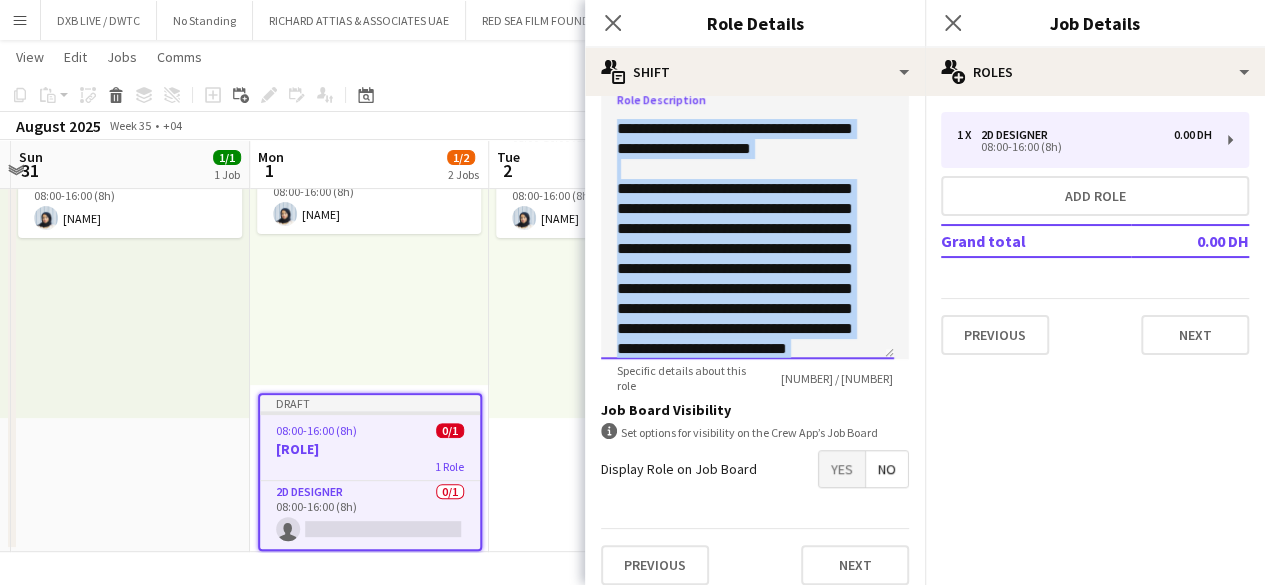 drag, startPoint x: 701, startPoint y: 295, endPoint x: 613, endPoint y: 125, distance: 191.42622 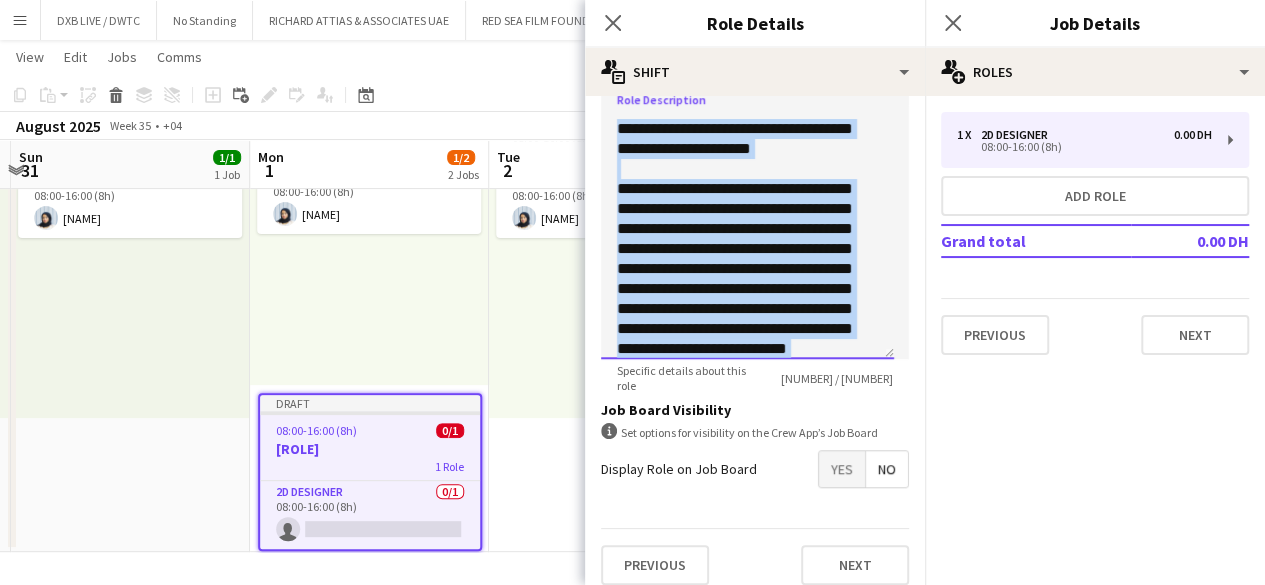click on "**********" at bounding box center (747, 239) 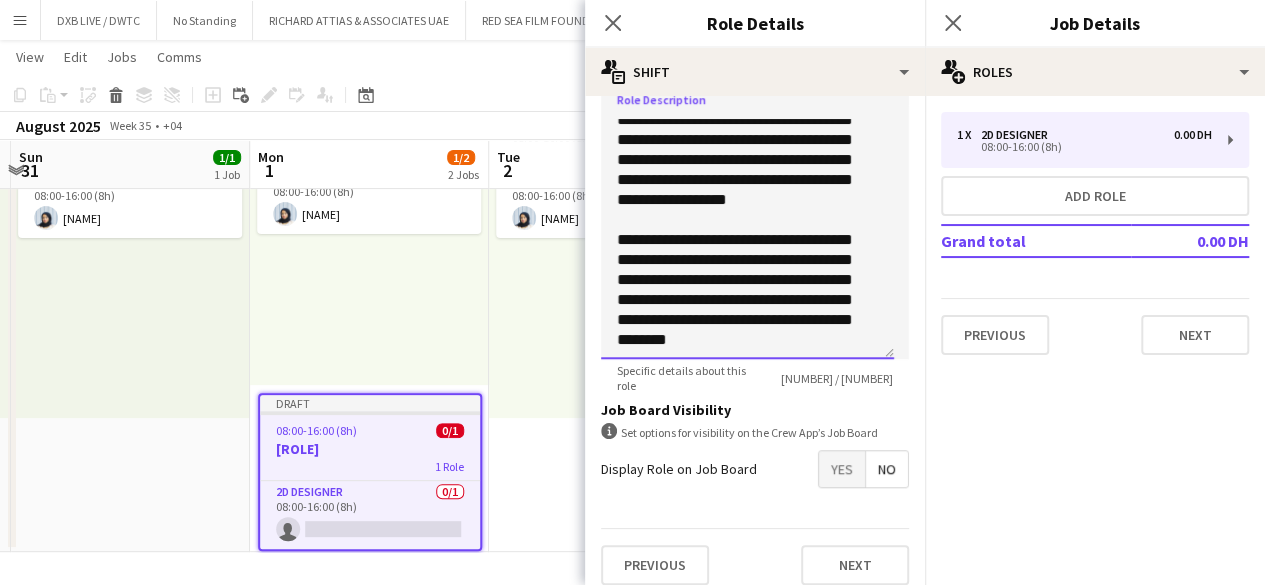 scroll, scrollTop: 300, scrollLeft: 0, axis: vertical 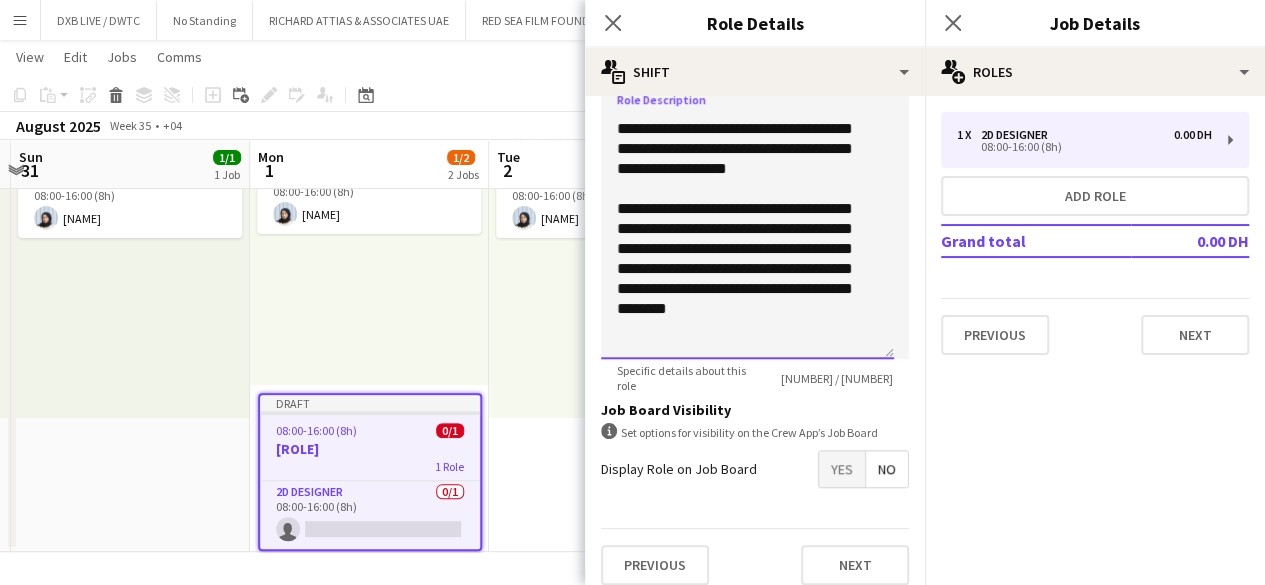 click on "**********" at bounding box center (747, 239) 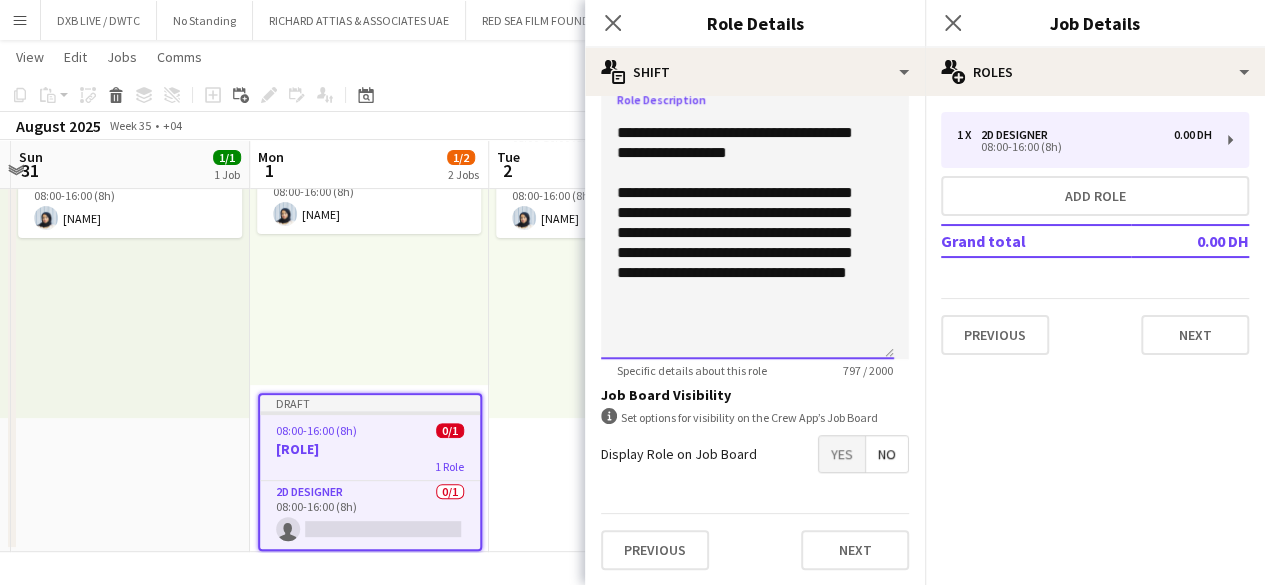 scroll, scrollTop: 376, scrollLeft: 0, axis: vertical 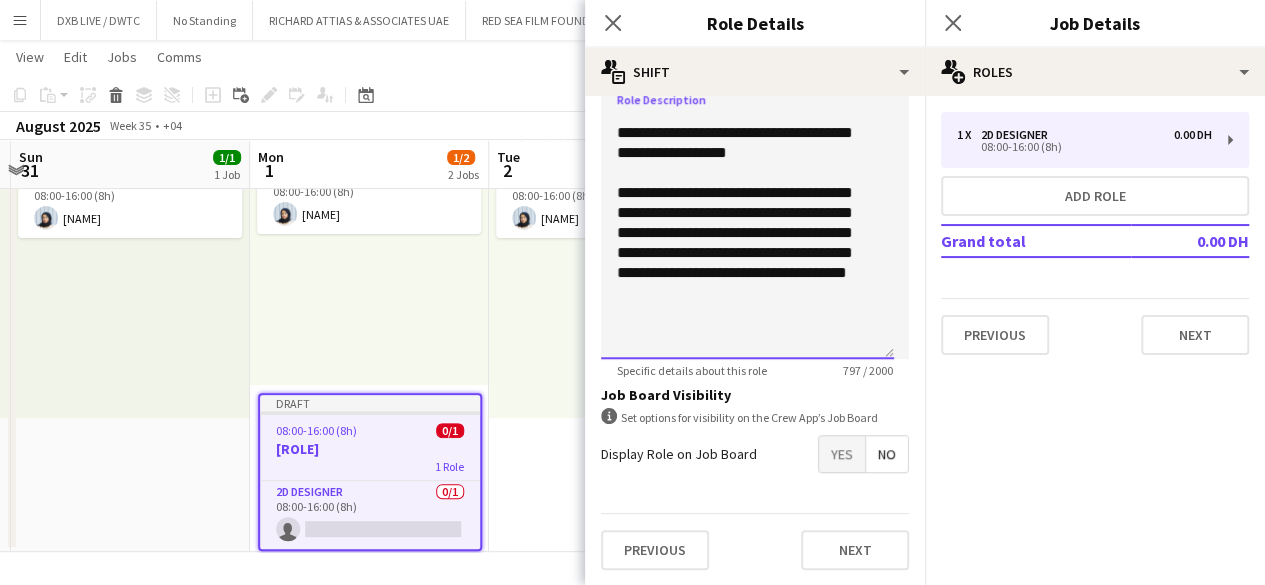click on "**********" at bounding box center (747, 239) 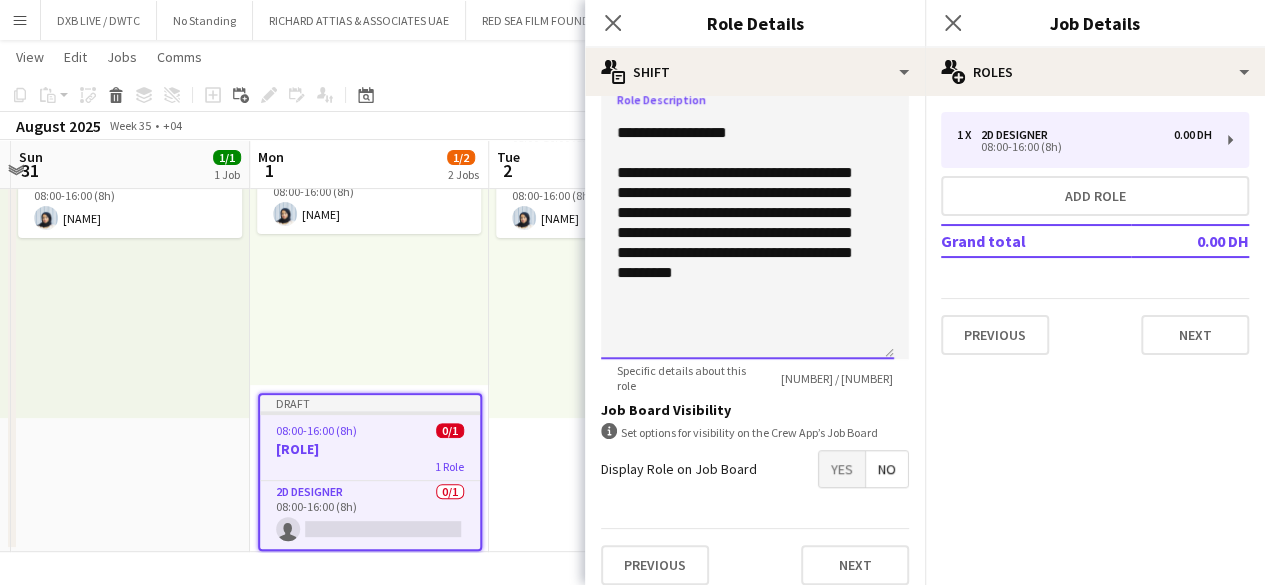 click on "**********" at bounding box center [747, 239] 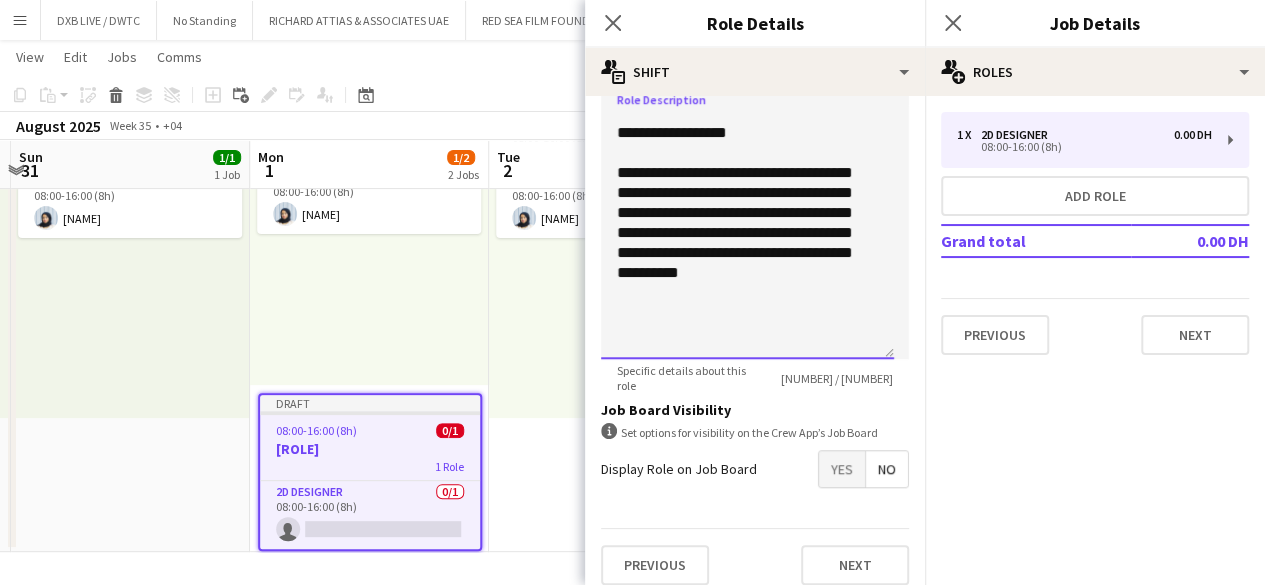 click on "**********" at bounding box center [747, 239] 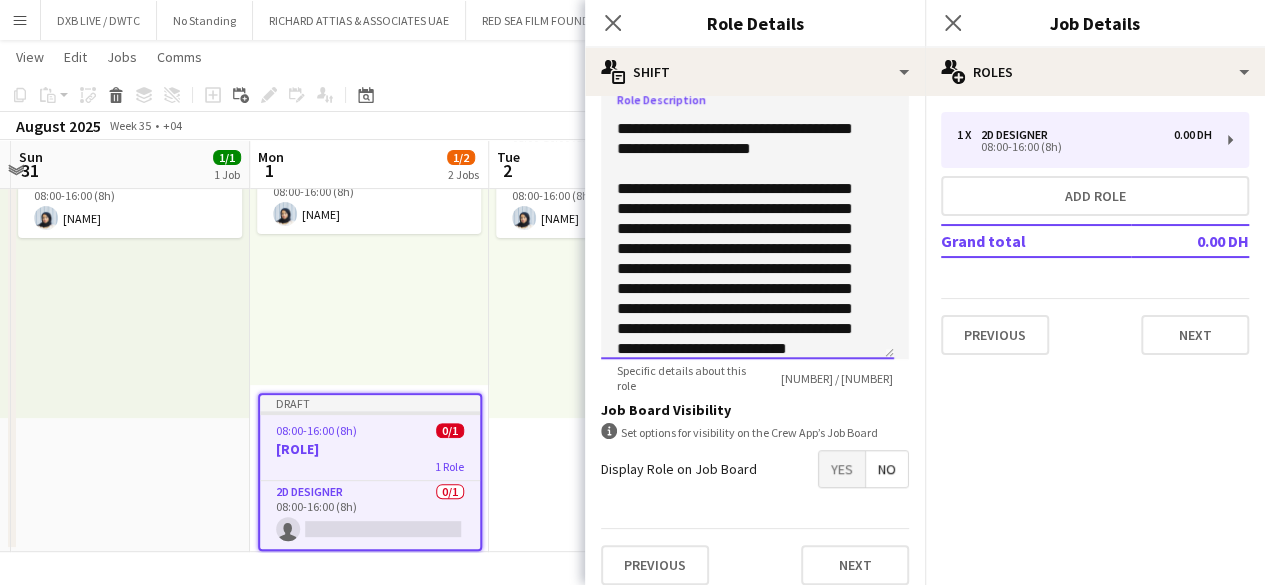 scroll, scrollTop: 396, scrollLeft: 0, axis: vertical 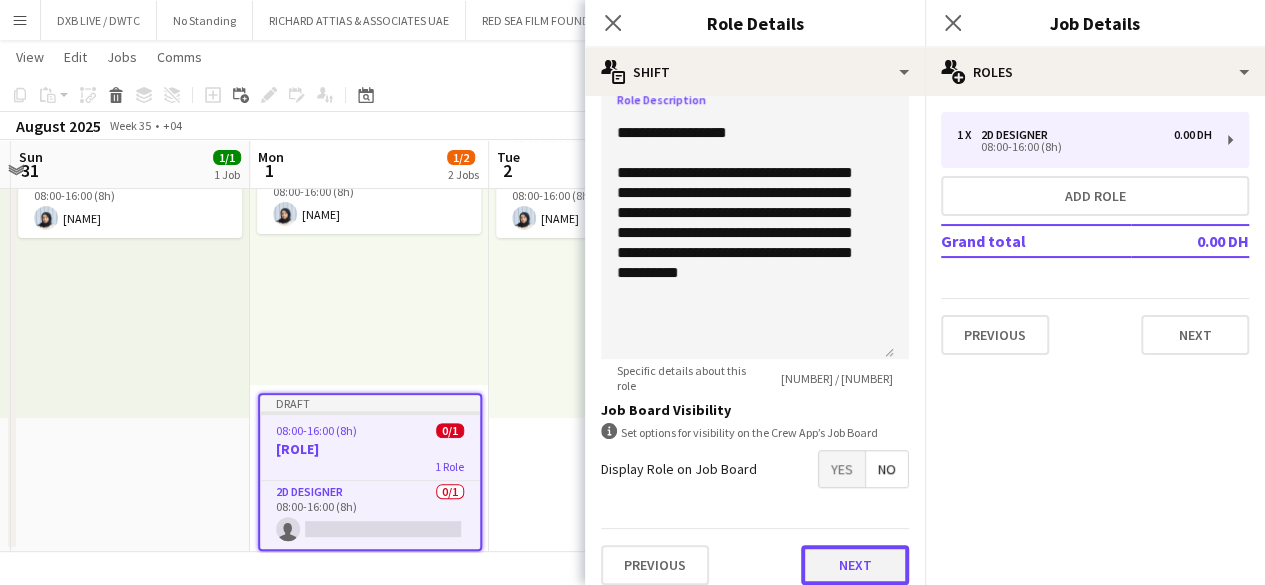 click on "Next" at bounding box center [855, 565] 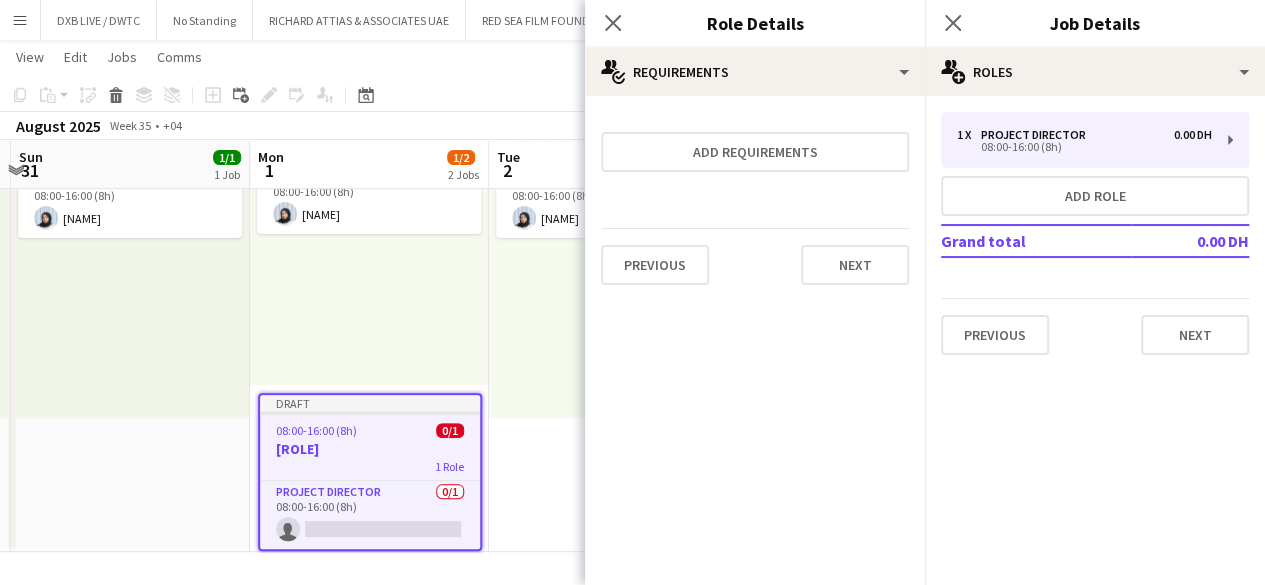scroll, scrollTop: 0, scrollLeft: 0, axis: both 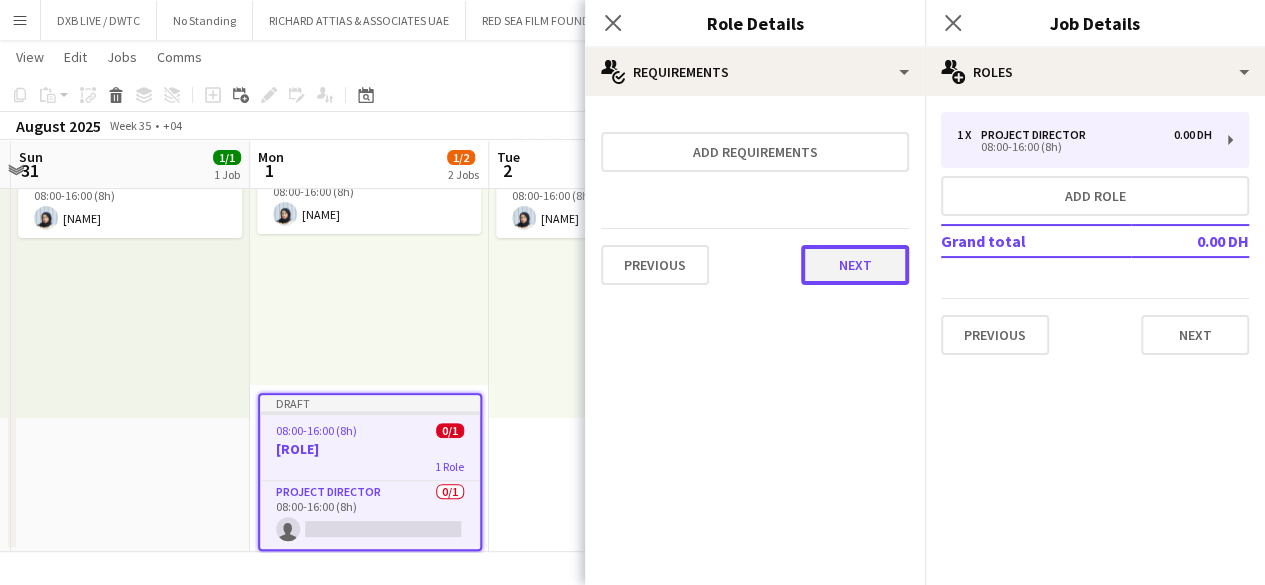 click on "Next" at bounding box center (855, 265) 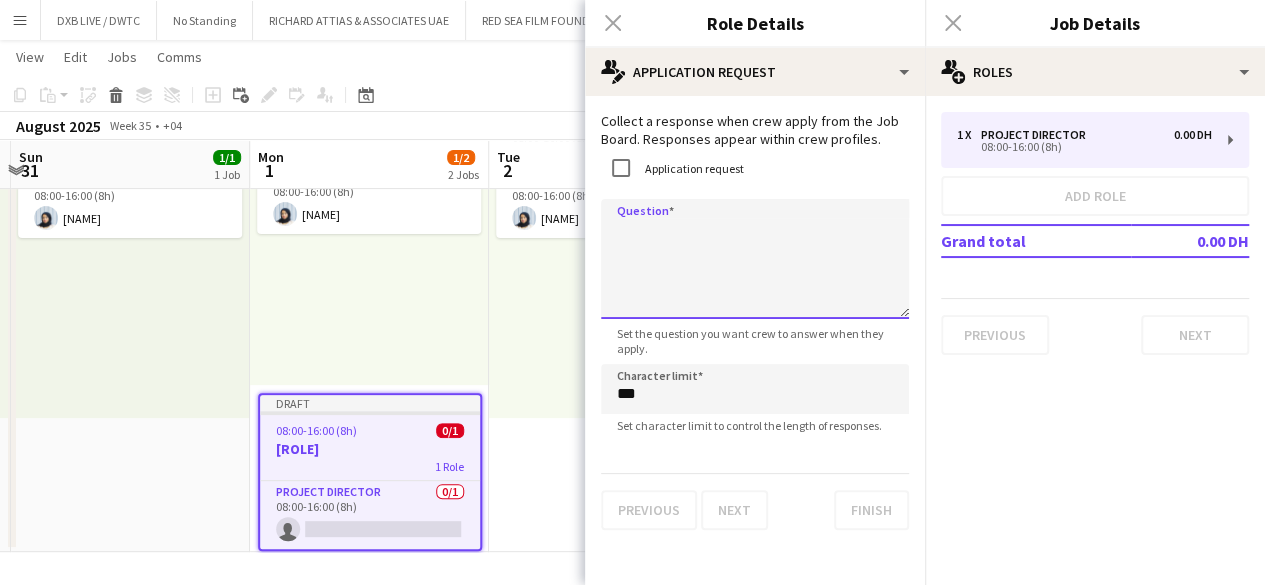 click on "Question" at bounding box center [755, 259] 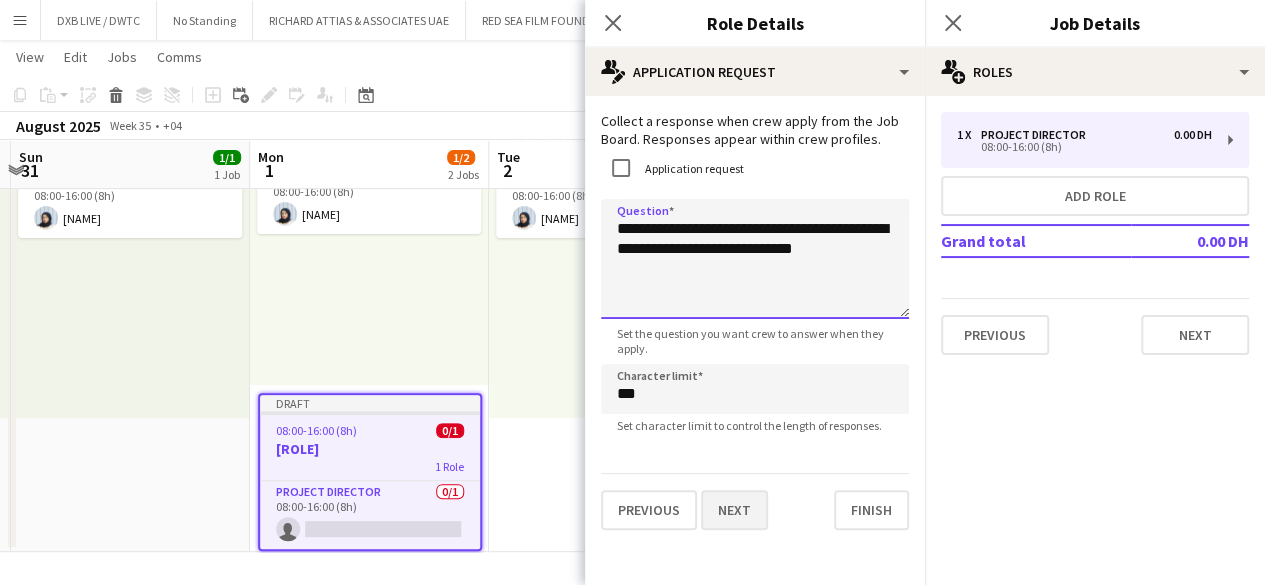 type on "**********" 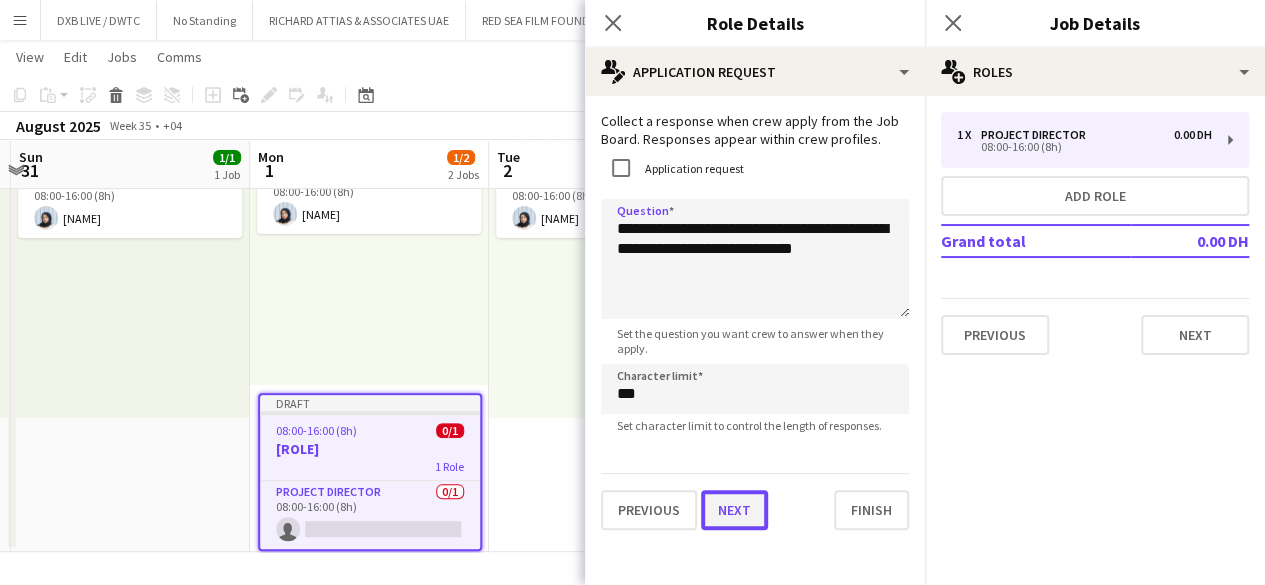 click on "Next" at bounding box center (734, 510) 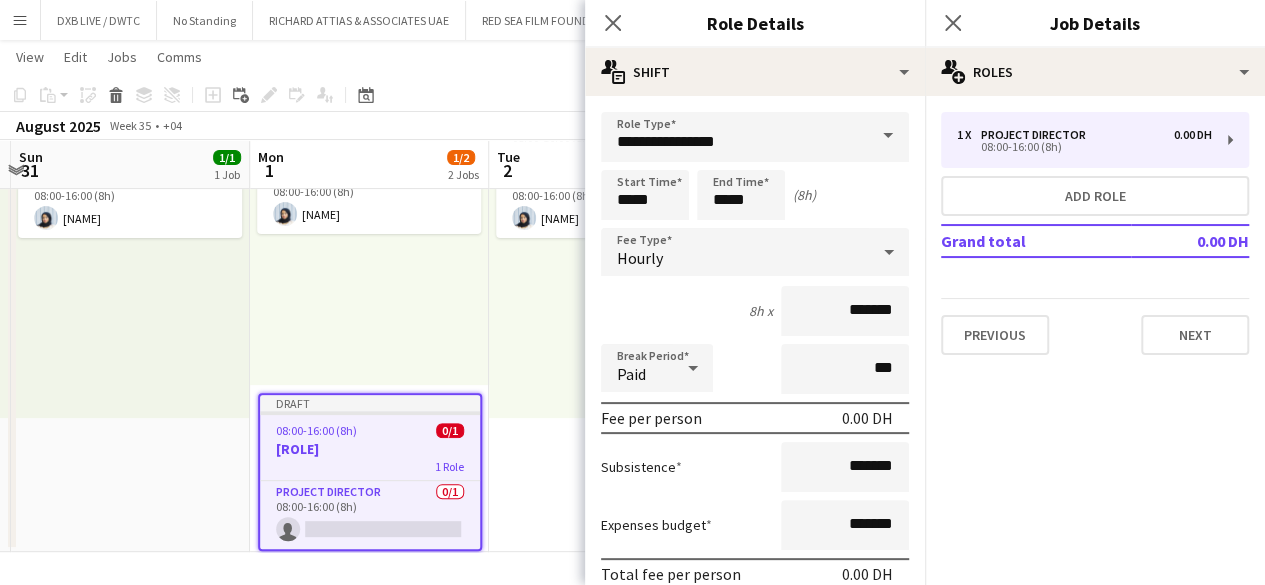scroll, scrollTop: 396, scrollLeft: 0, axis: vertical 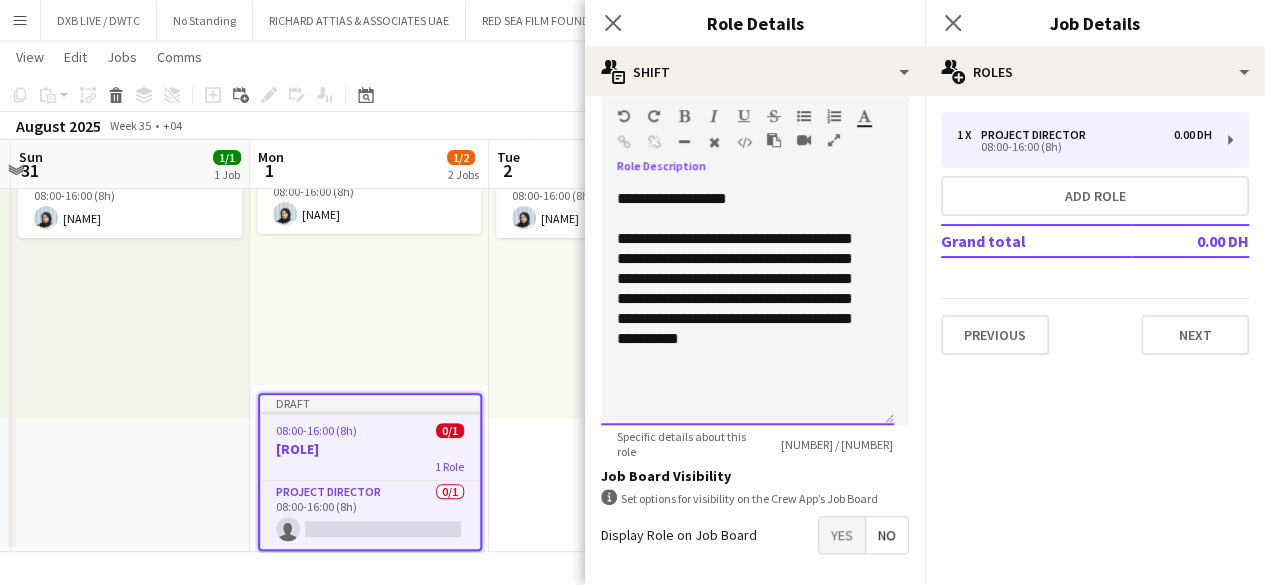 click on "**********" at bounding box center (747, 305) 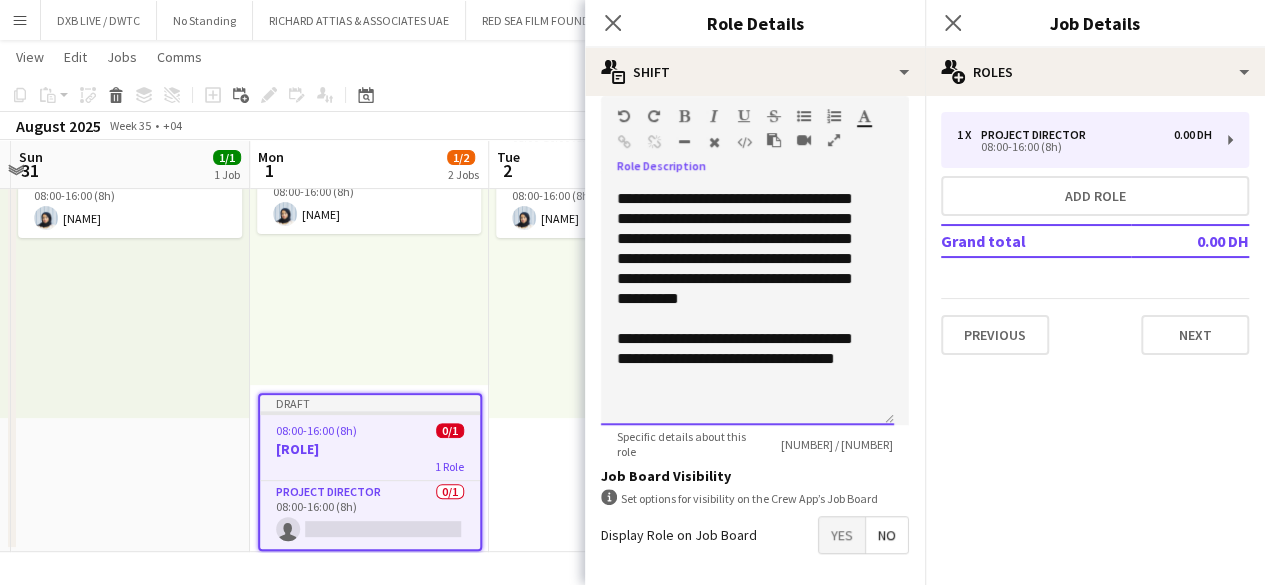scroll, scrollTop: 456, scrollLeft: 0, axis: vertical 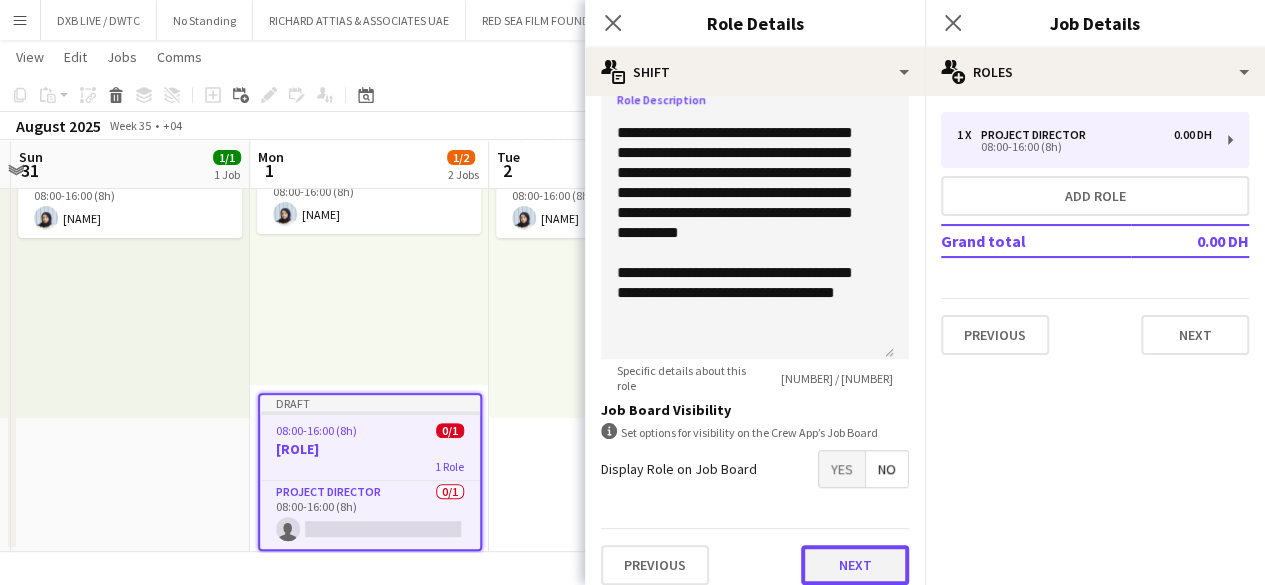 click on "Next" at bounding box center (855, 565) 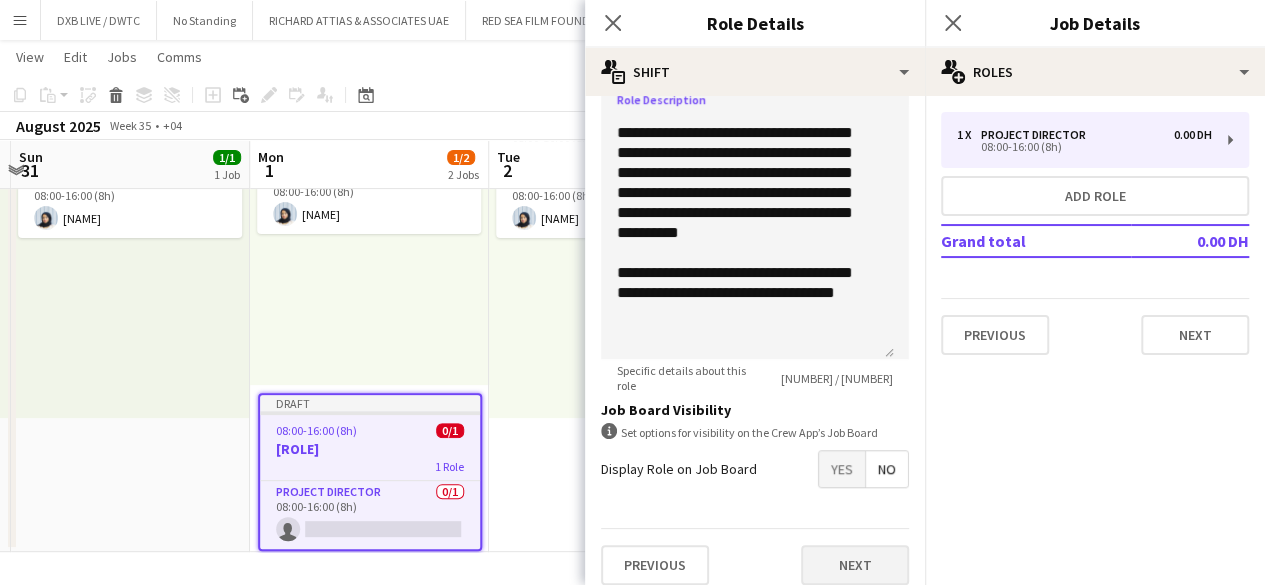 scroll, scrollTop: 0, scrollLeft: 0, axis: both 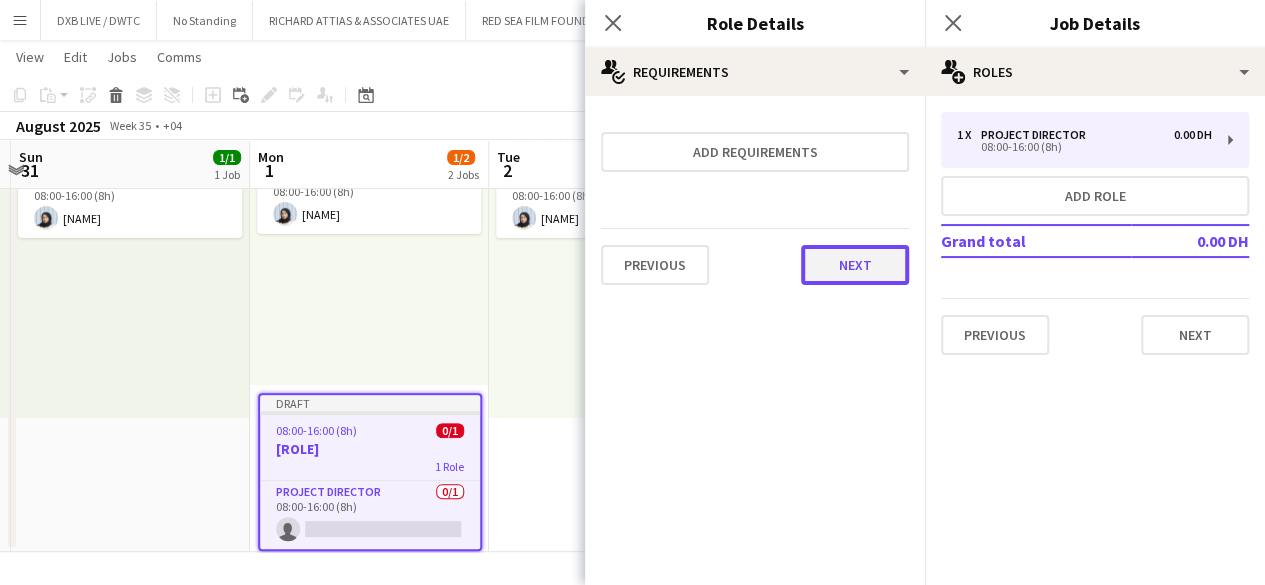 click on "Next" at bounding box center (855, 265) 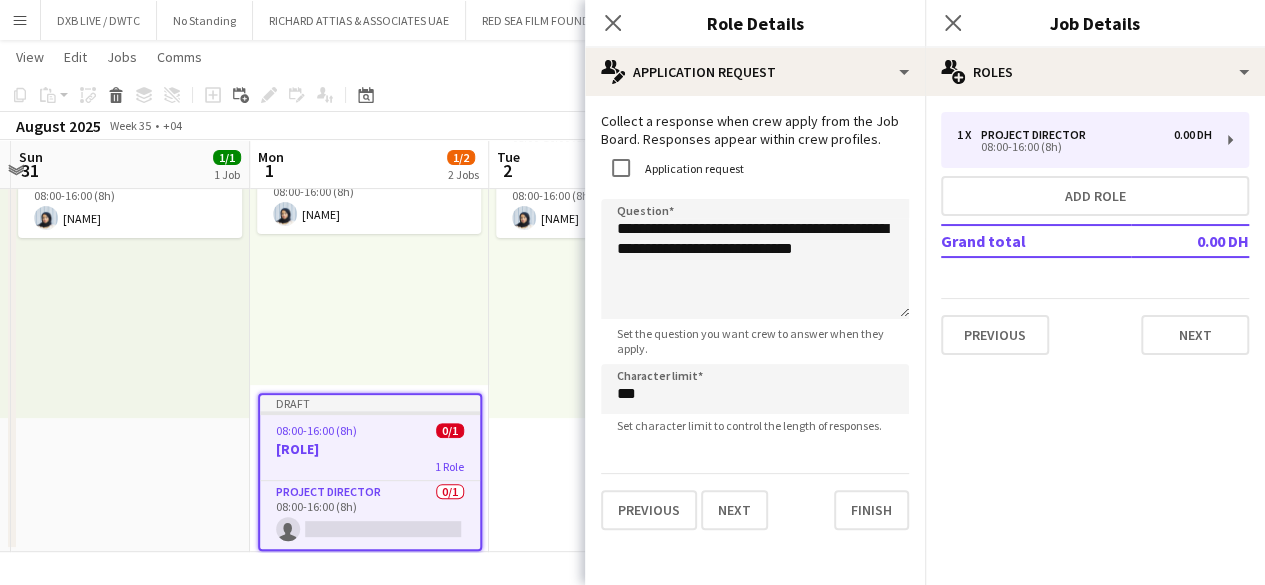 scroll, scrollTop: 15, scrollLeft: 0, axis: vertical 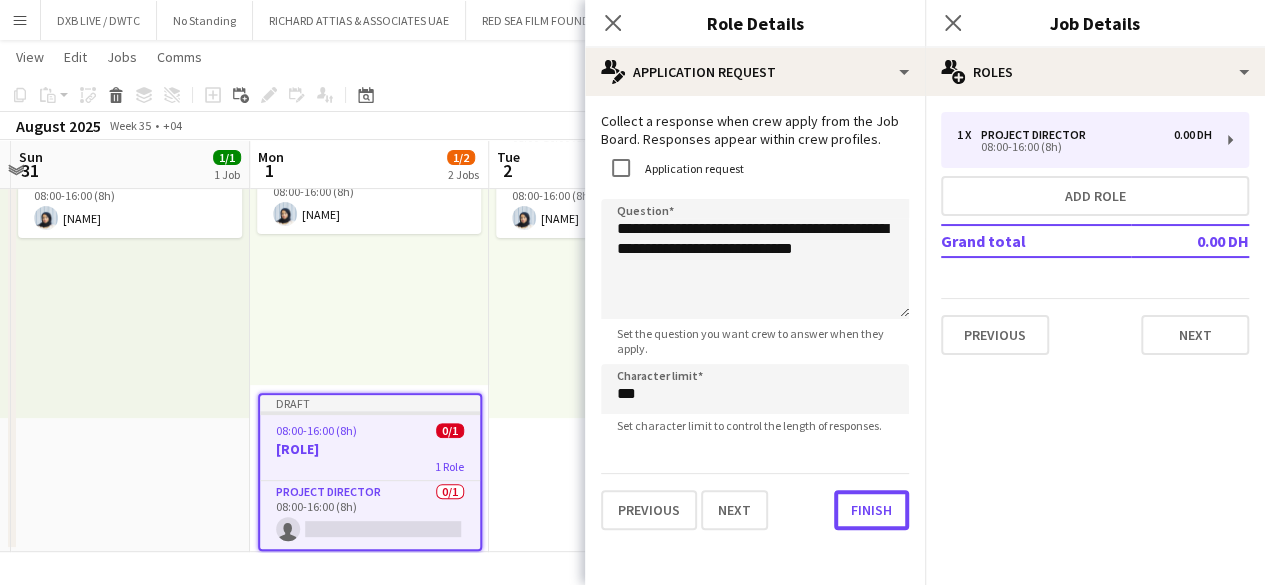 click on "Finish" at bounding box center (871, 510) 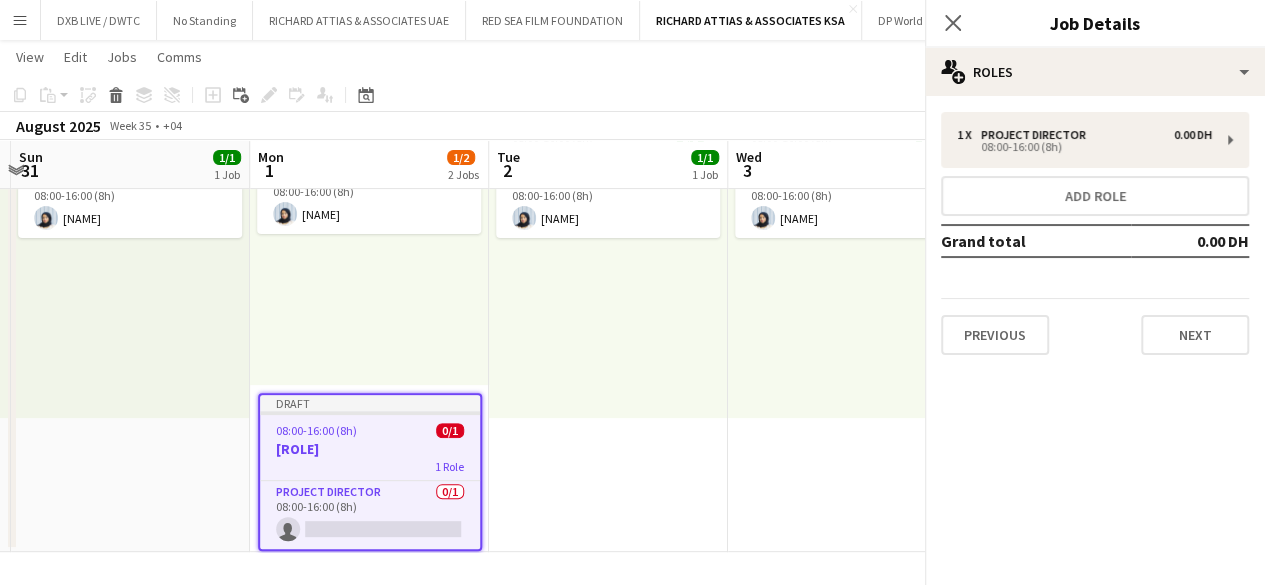 scroll, scrollTop: 0, scrollLeft: 0, axis: both 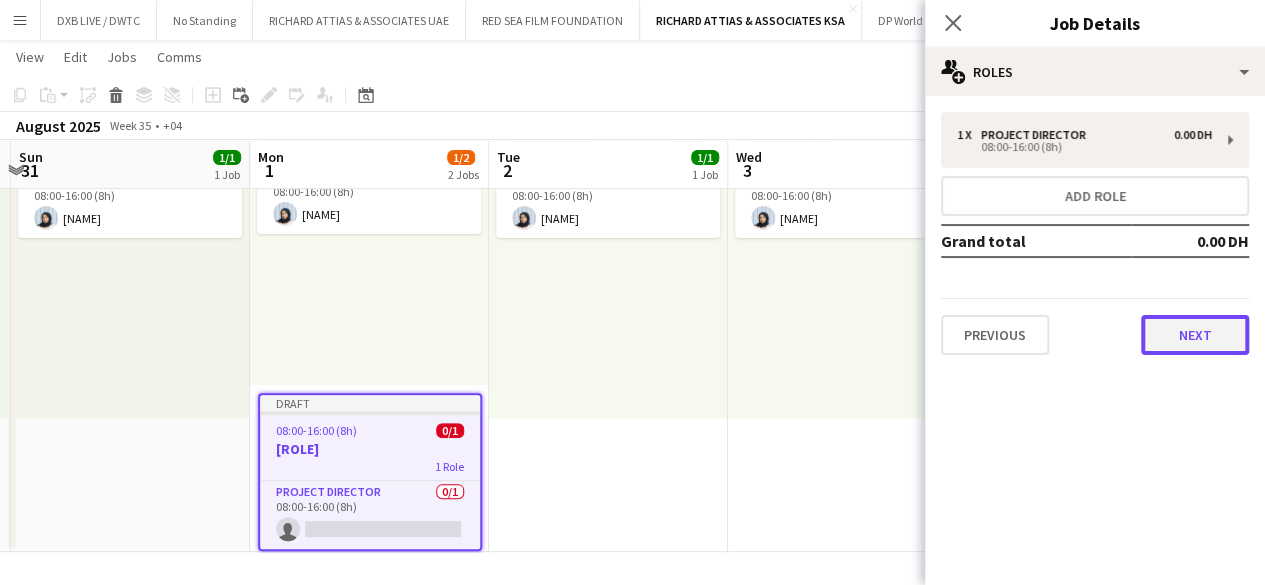 click on "Next" at bounding box center [1195, 335] 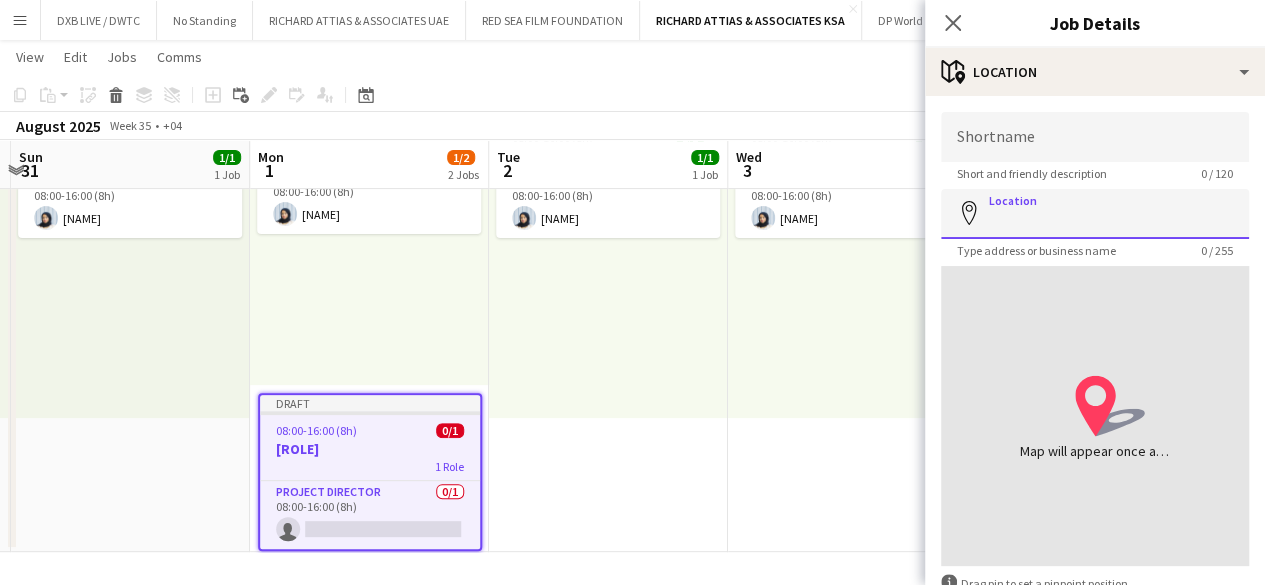 click on "Location" at bounding box center [1095, 214] 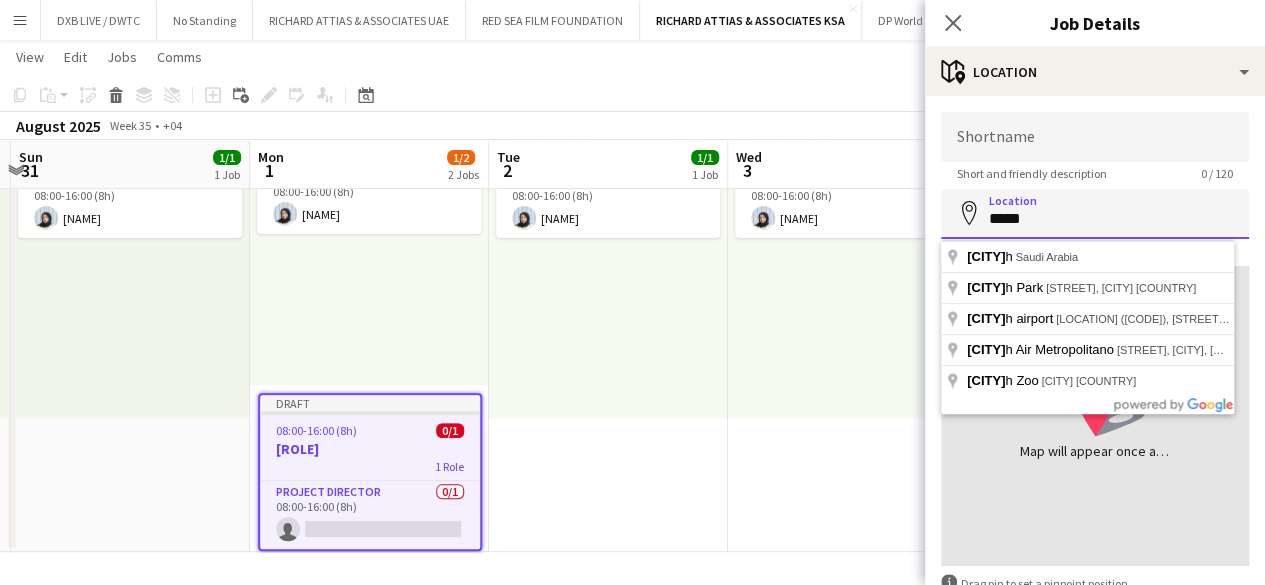 drag, startPoint x: 1086, startPoint y: 222, endPoint x: 986, endPoint y: 215, distance: 100.2447 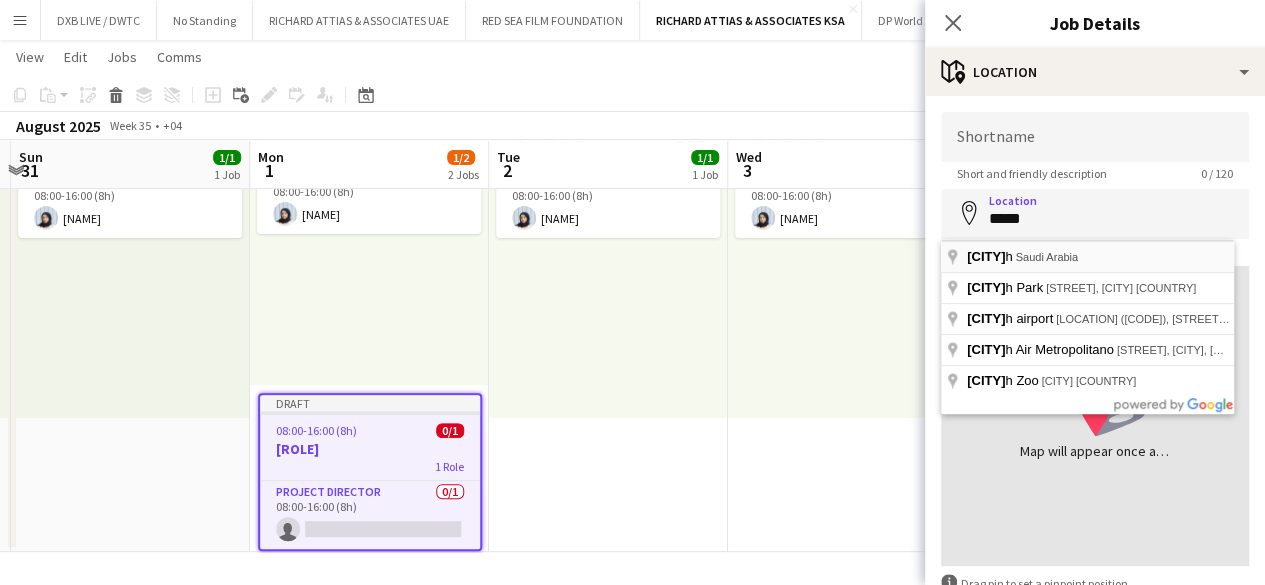 type on "**********" 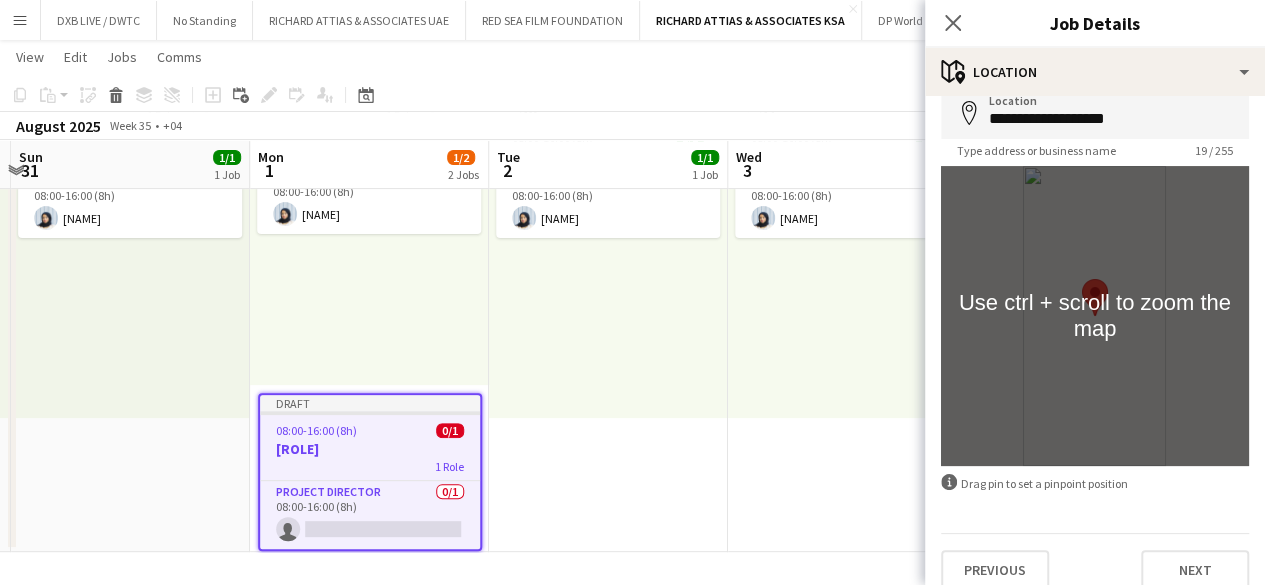 scroll, scrollTop: 121, scrollLeft: 0, axis: vertical 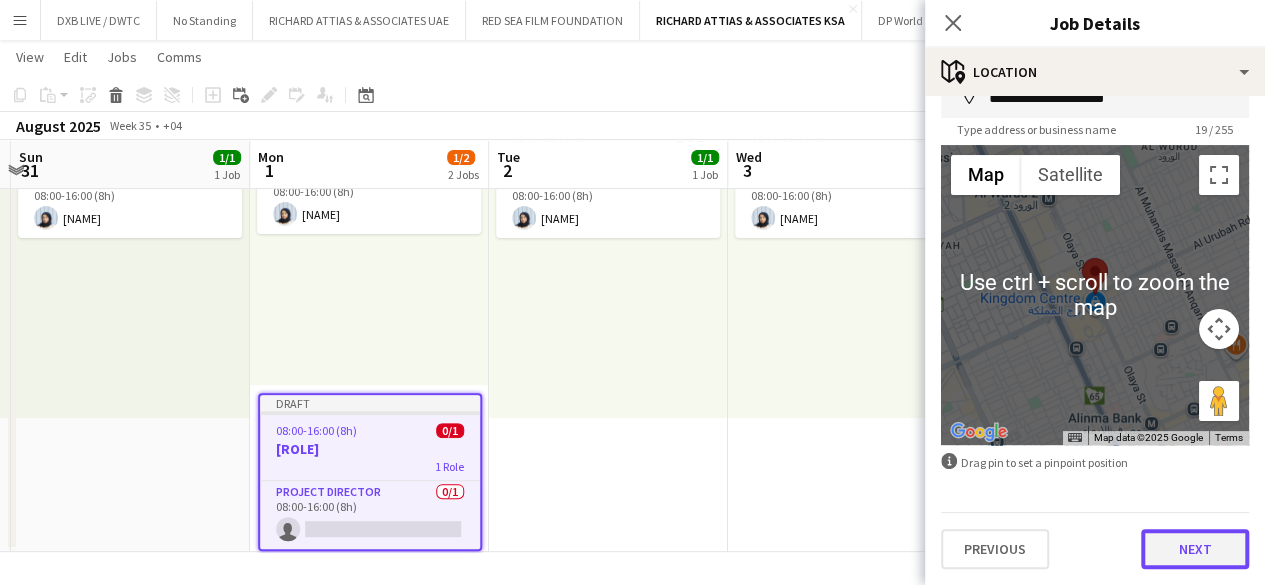 click on "Next" at bounding box center (1195, 549) 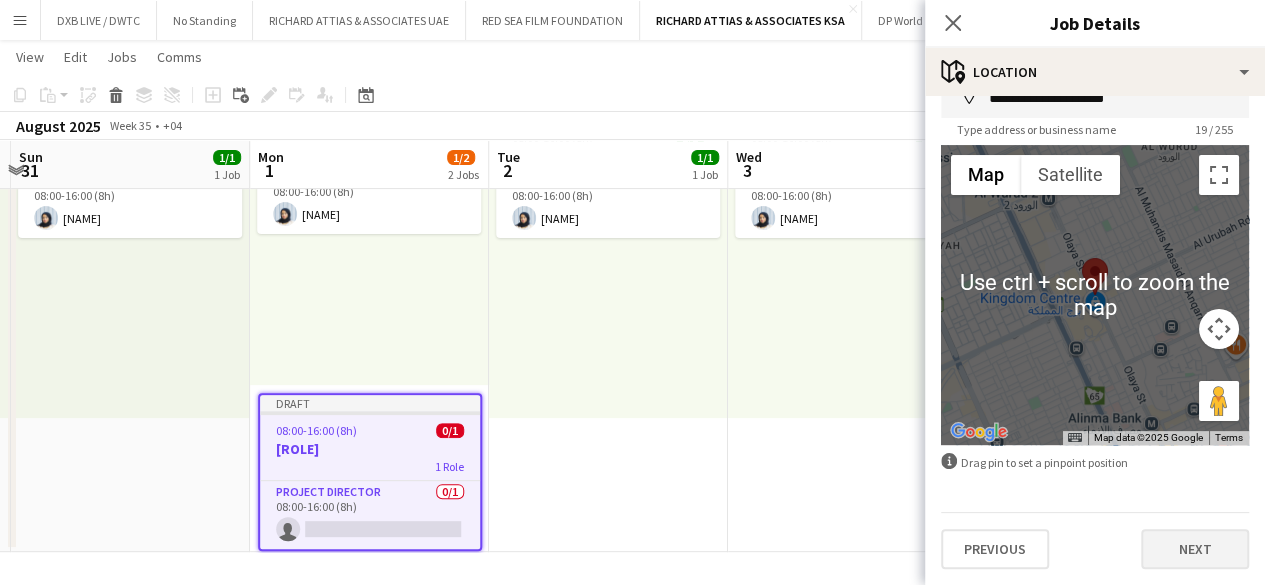 scroll, scrollTop: 0, scrollLeft: 0, axis: both 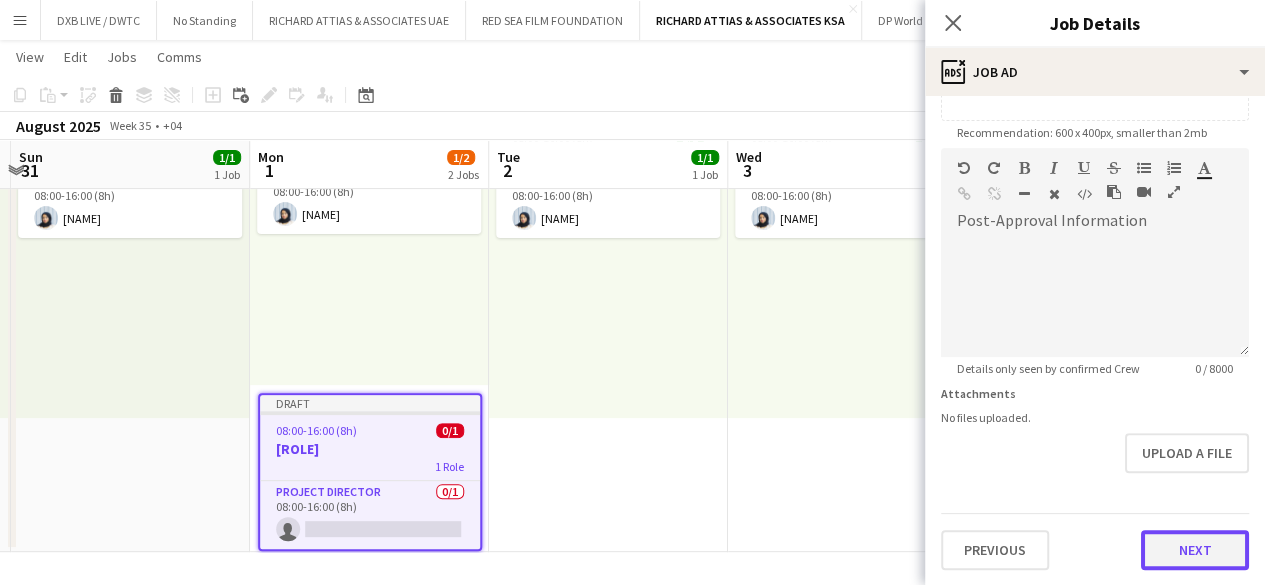 click on "Next" at bounding box center (1195, 550) 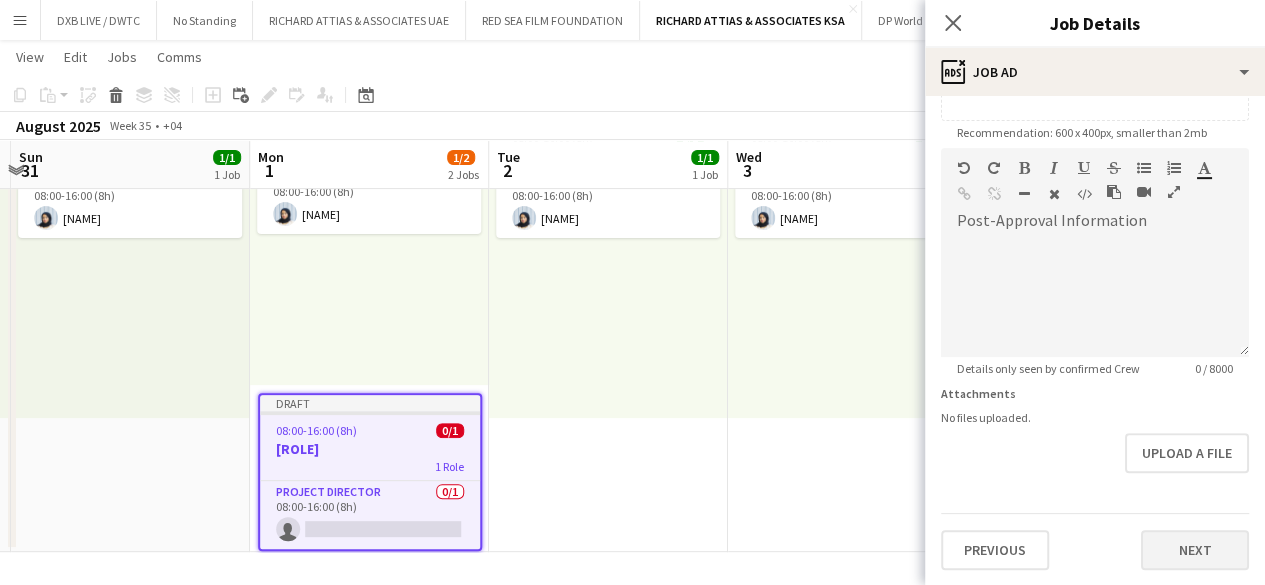 scroll, scrollTop: 0, scrollLeft: 0, axis: both 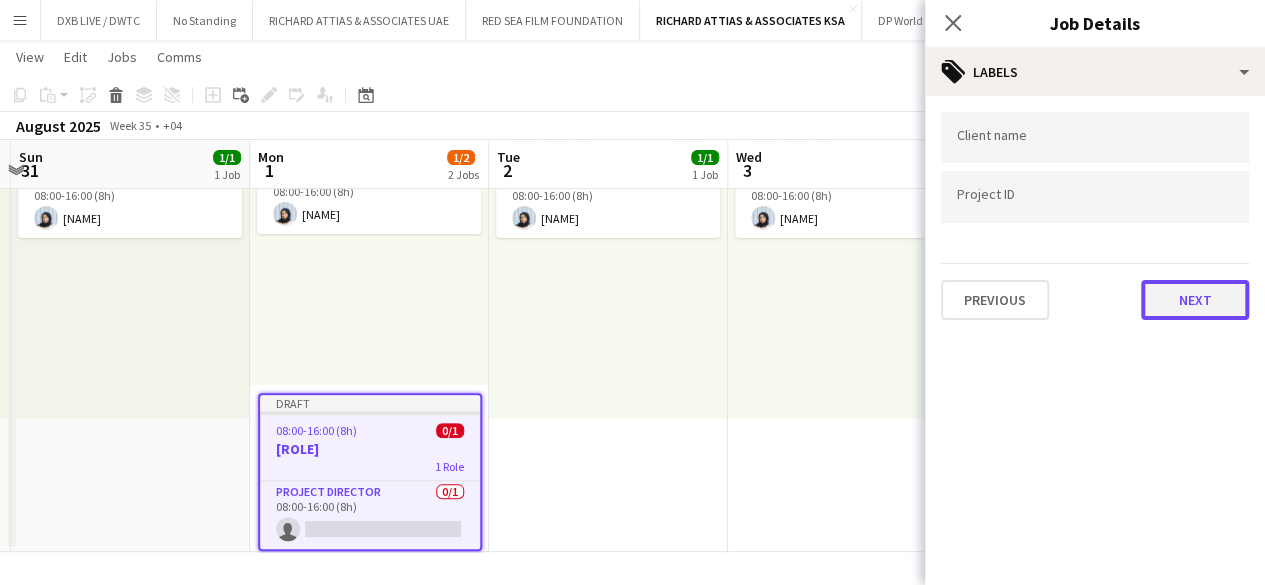 click on "Next" at bounding box center (1195, 300) 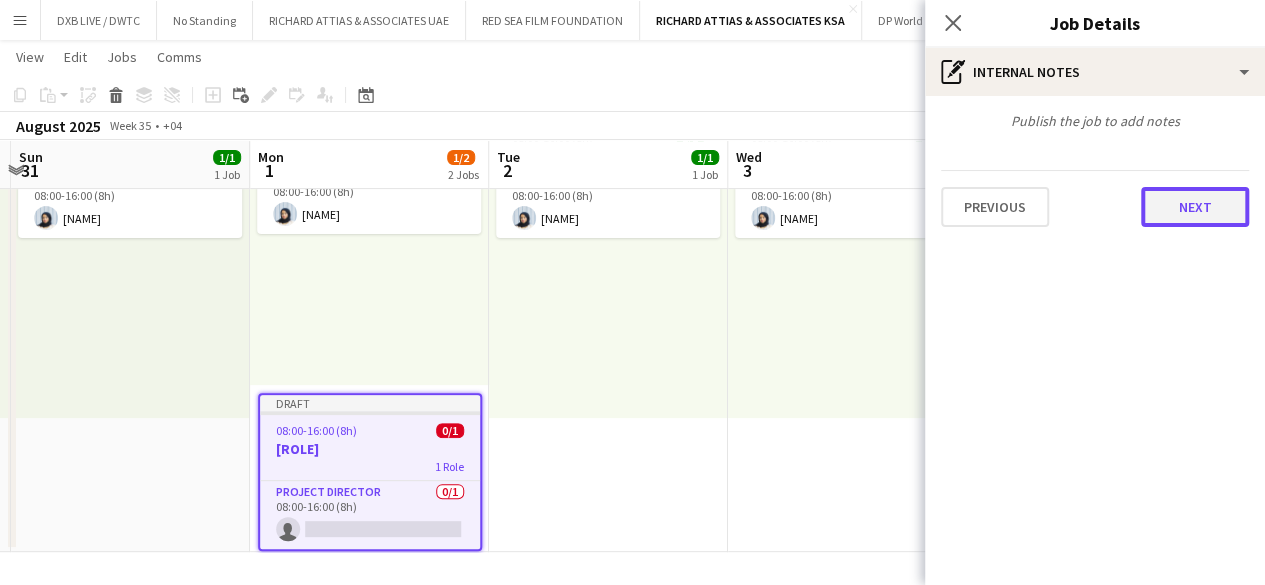 click on "Next" at bounding box center [1195, 207] 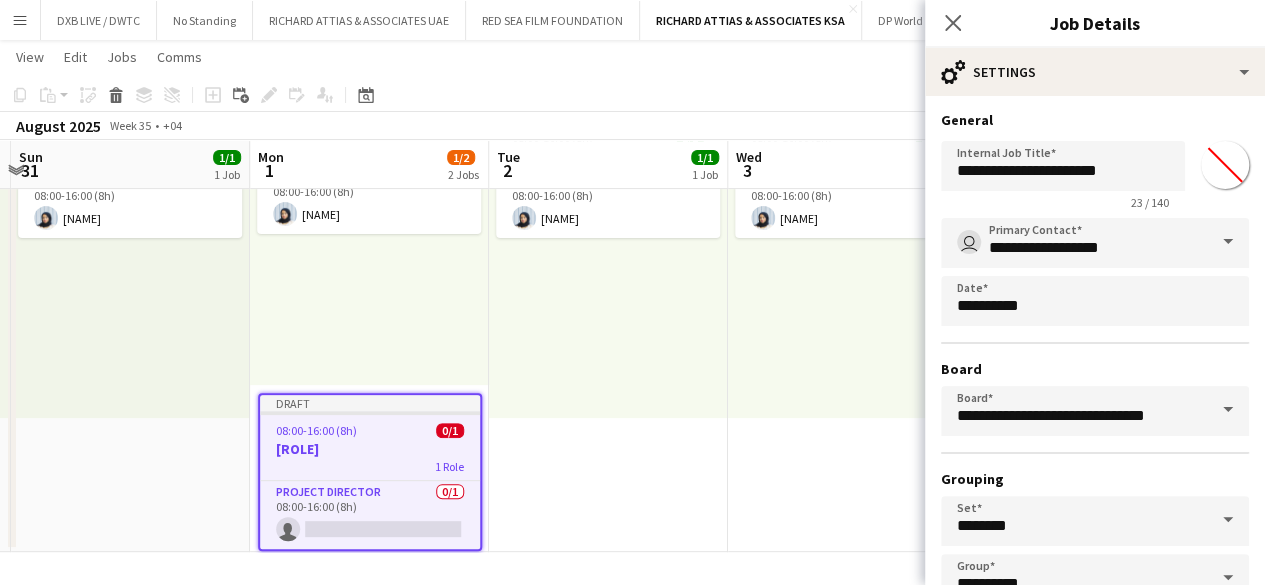 scroll, scrollTop: 0, scrollLeft: 0, axis: both 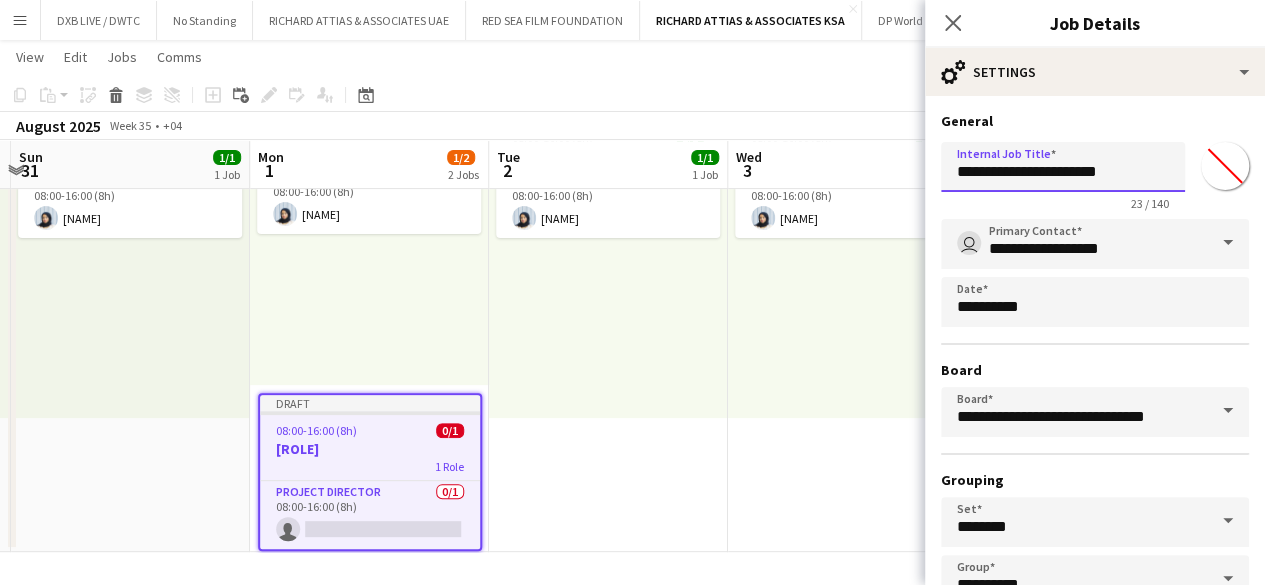 click on "**********" at bounding box center [1063, 167] 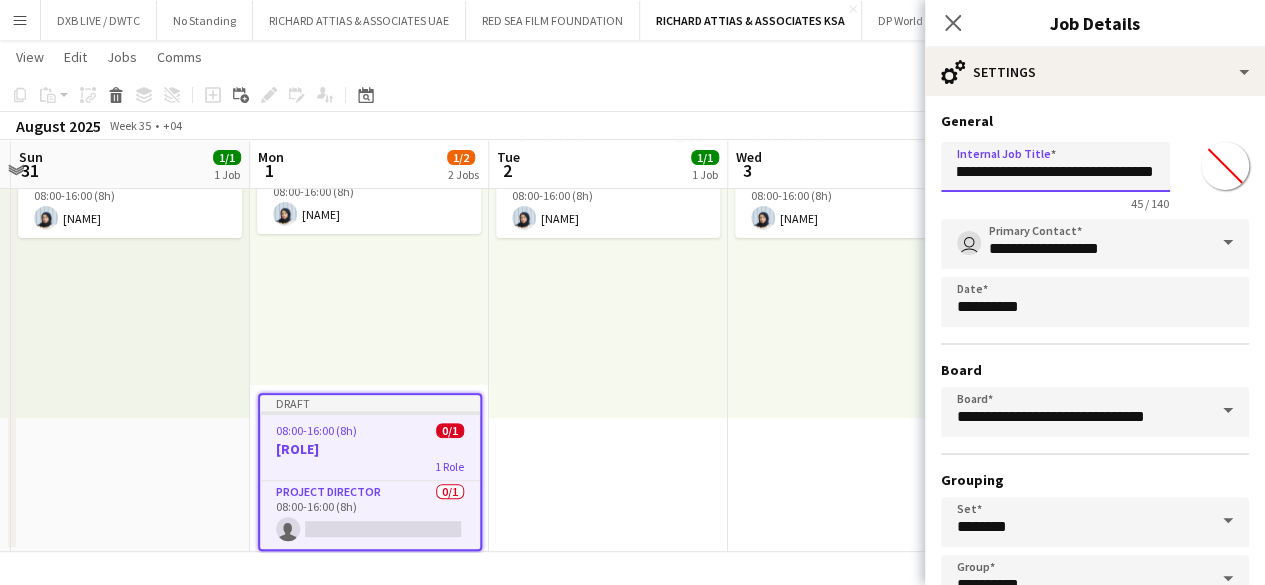 scroll, scrollTop: 0, scrollLeft: 125, axis: horizontal 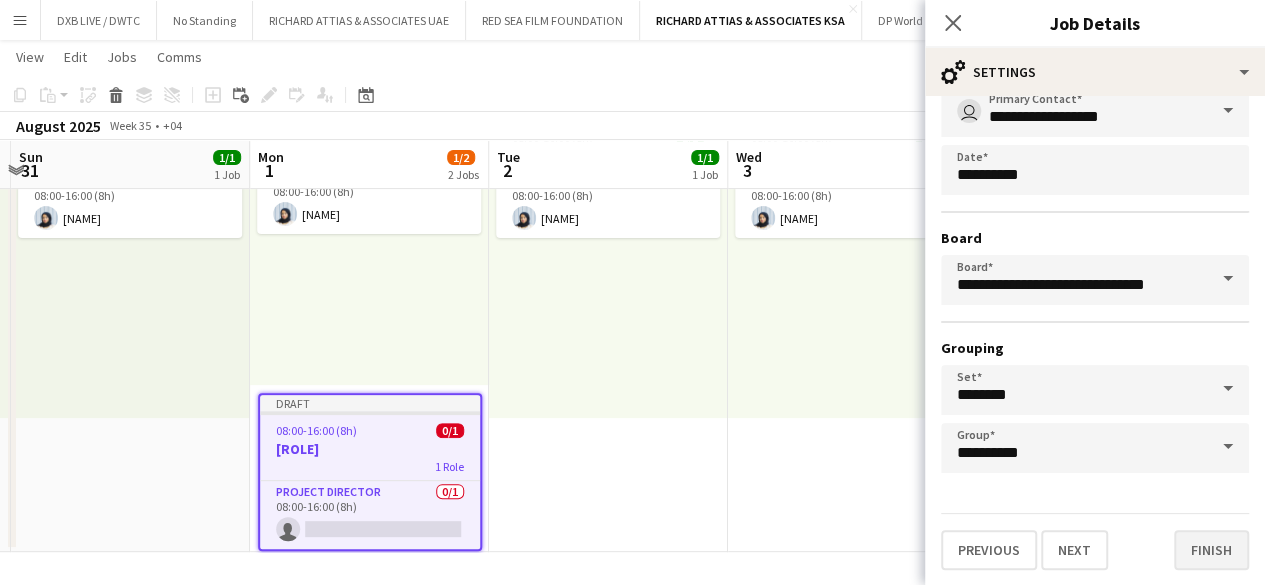 type on "**********" 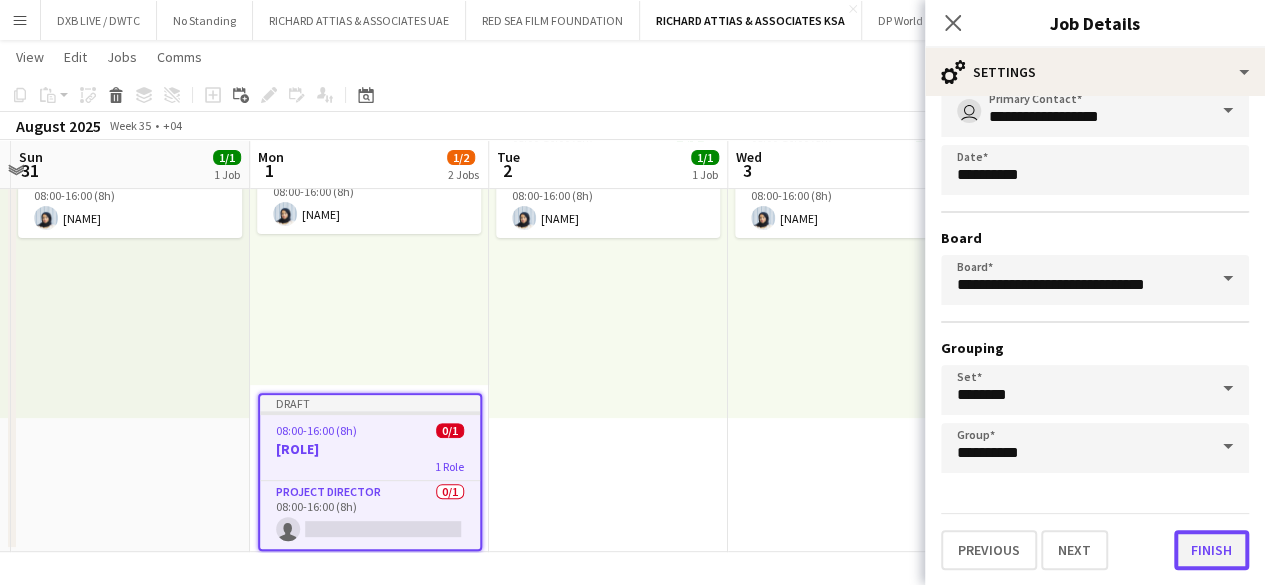 scroll, scrollTop: 0, scrollLeft: 0, axis: both 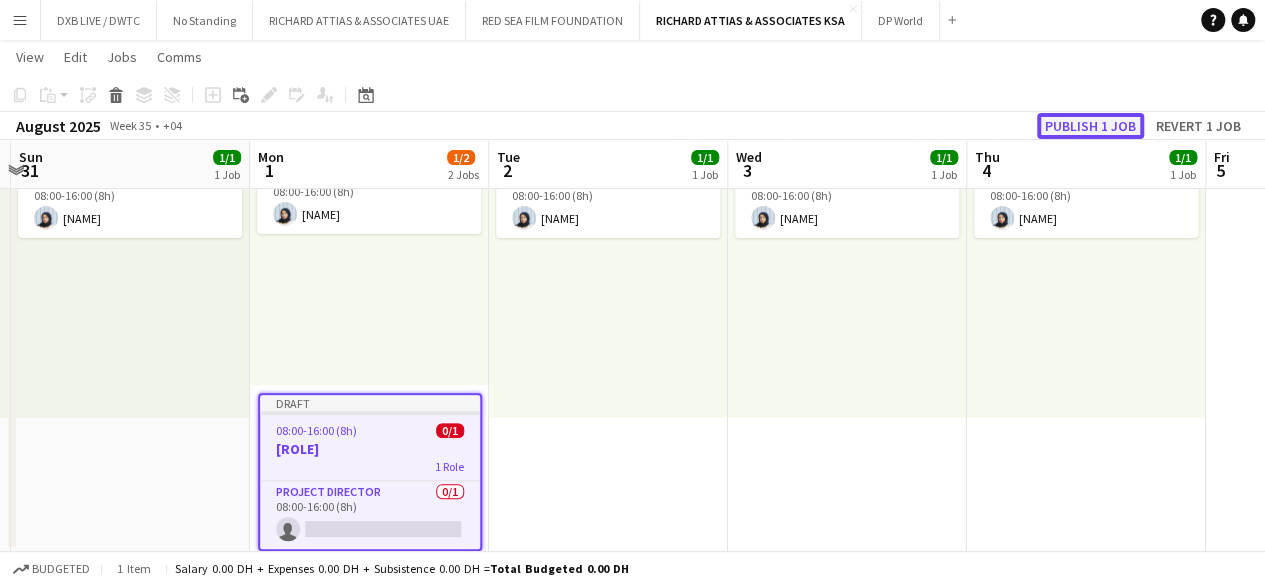 click on "Publish 1 job" 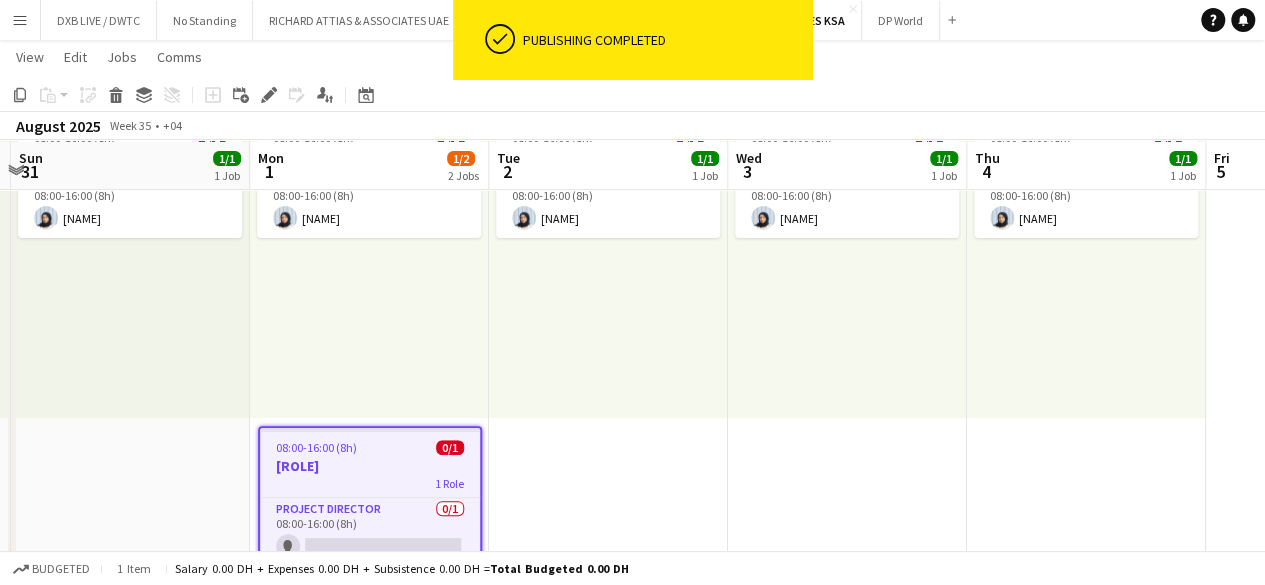scroll, scrollTop: 236, scrollLeft: 0, axis: vertical 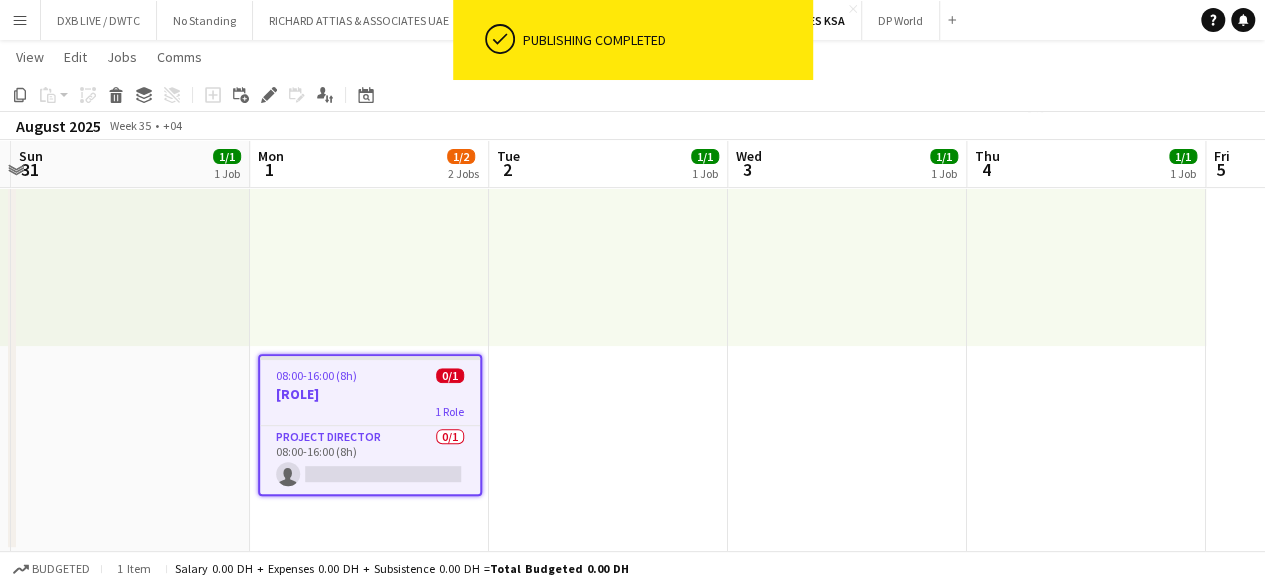click on "1 Role" at bounding box center [370, 411] 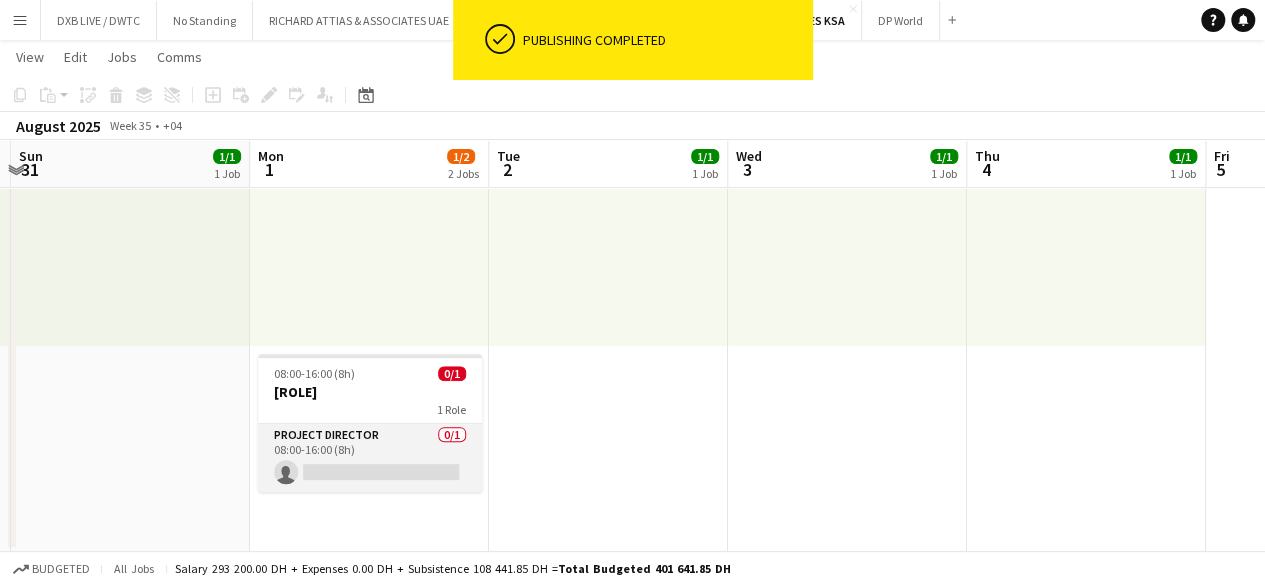 click on "Project Director   0/1   08:00-16:00 (8h)
single-neutral-actions" at bounding box center (370, 458) 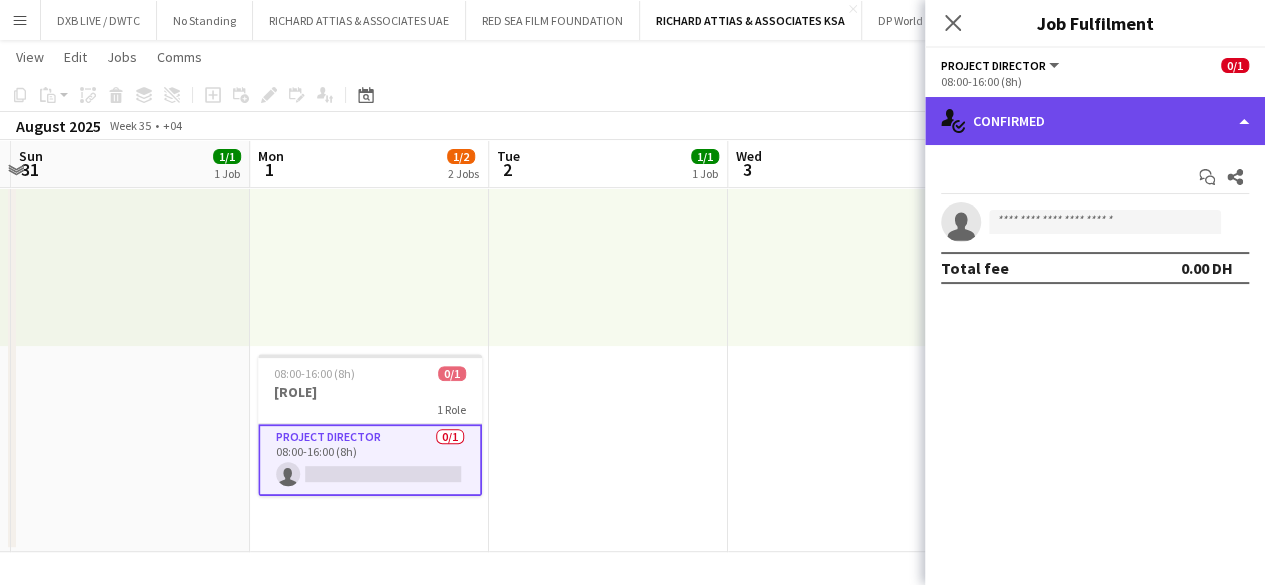 click on "single-neutral-actions-check-2
Confirmed" 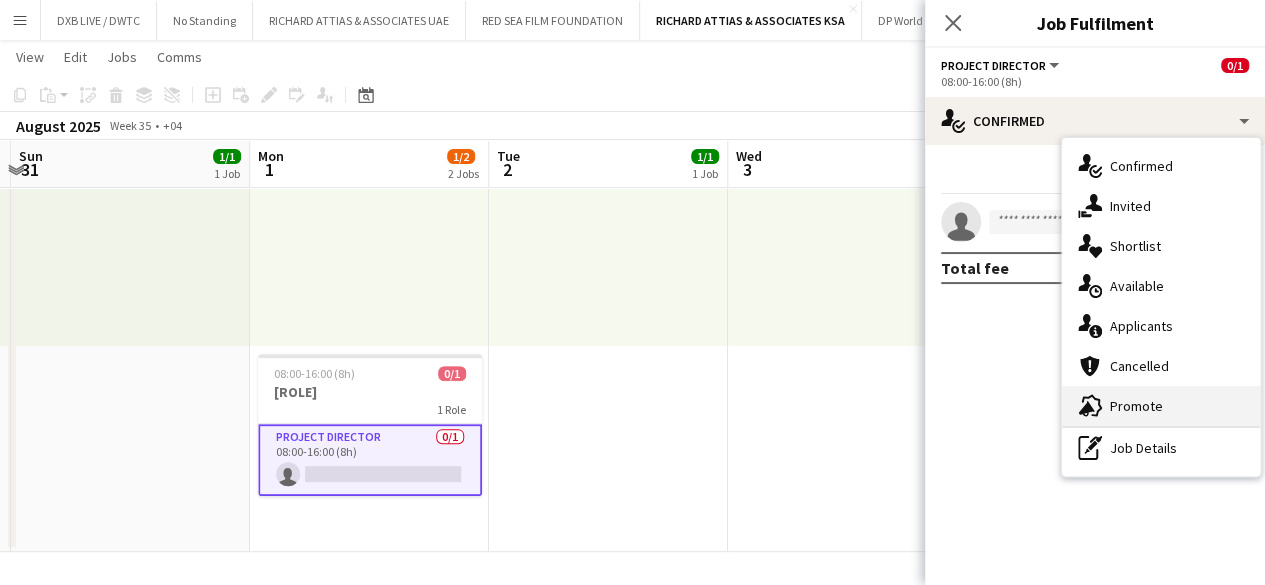 click on "advertising-megaphone
Promote" at bounding box center [1161, 406] 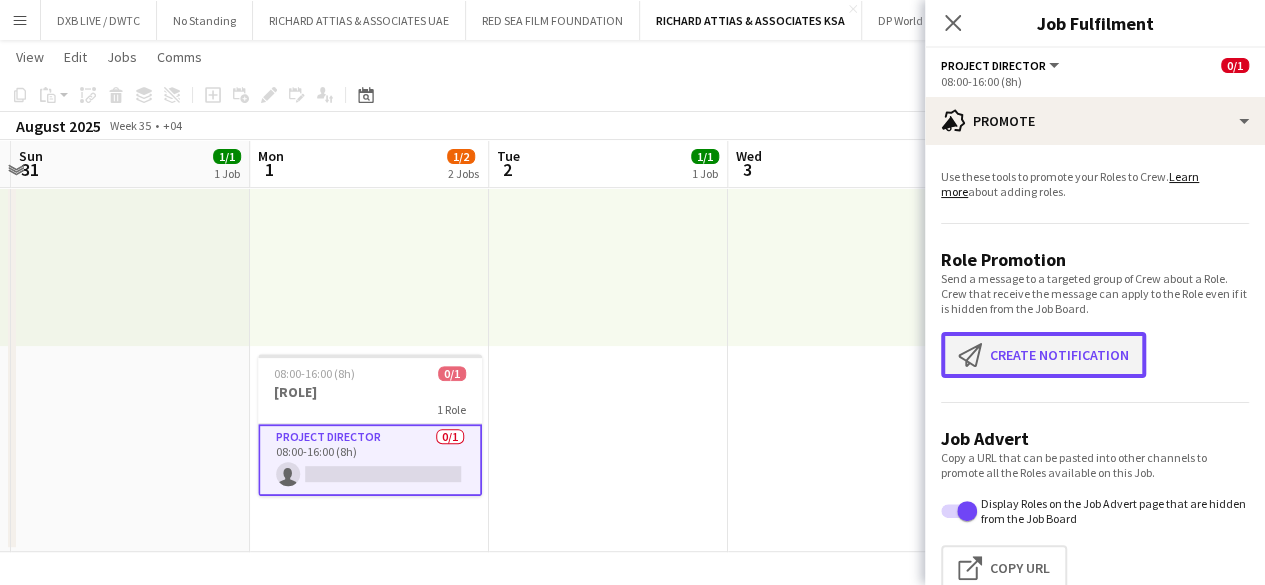 click on "Create notification
Create notification" at bounding box center (1043, 355) 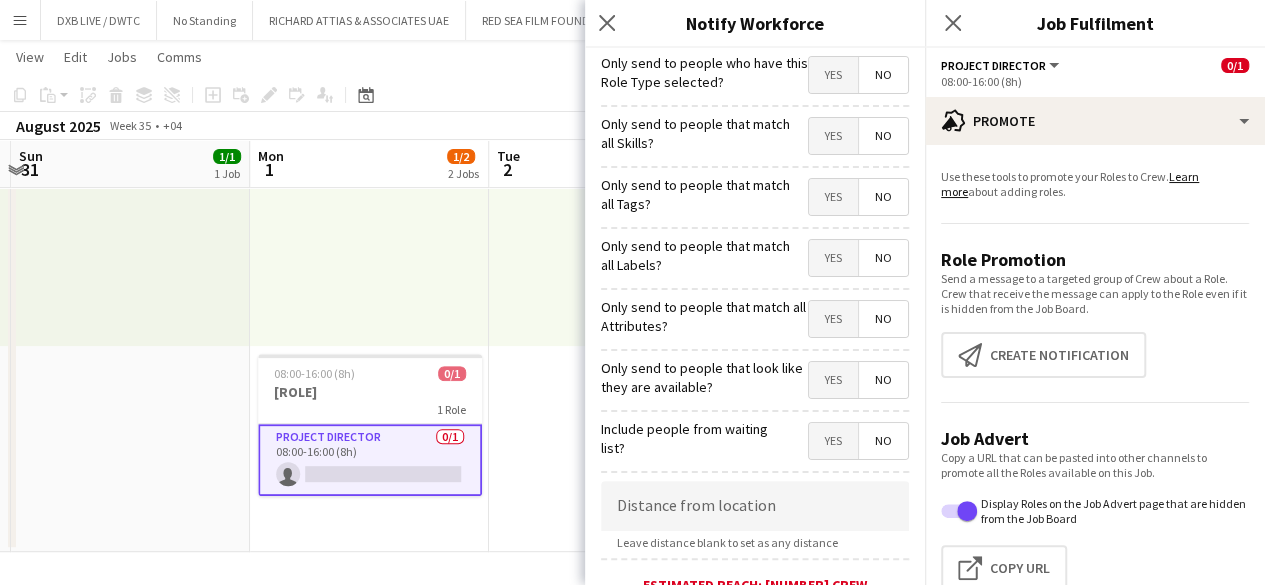click on "Yes" at bounding box center [833, 75] 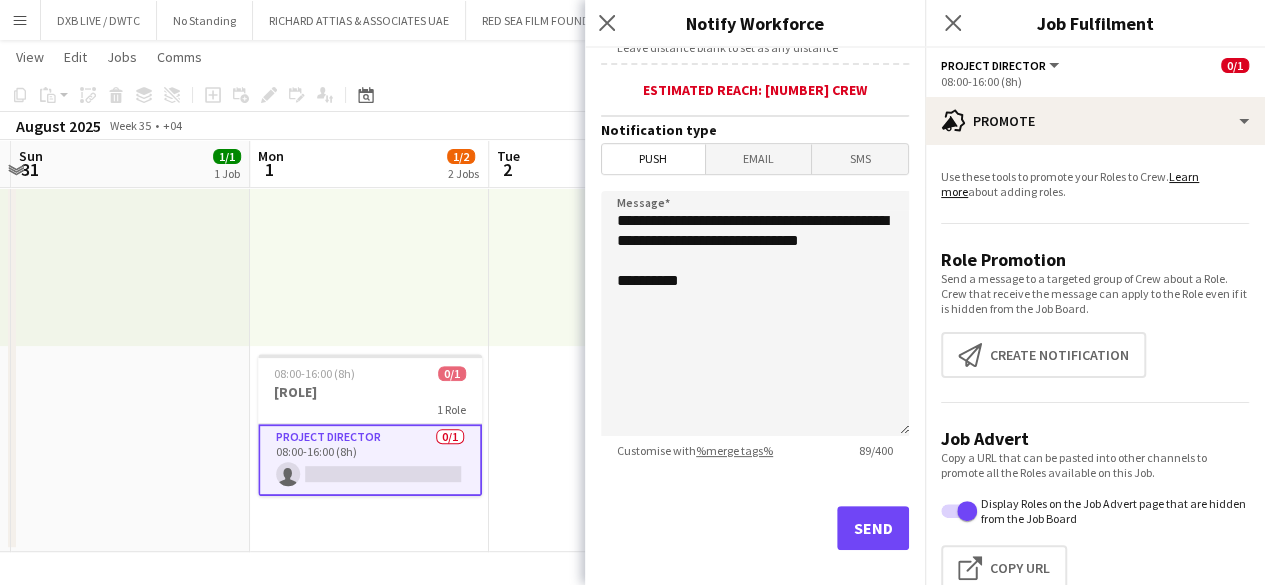 scroll, scrollTop: 516, scrollLeft: 0, axis: vertical 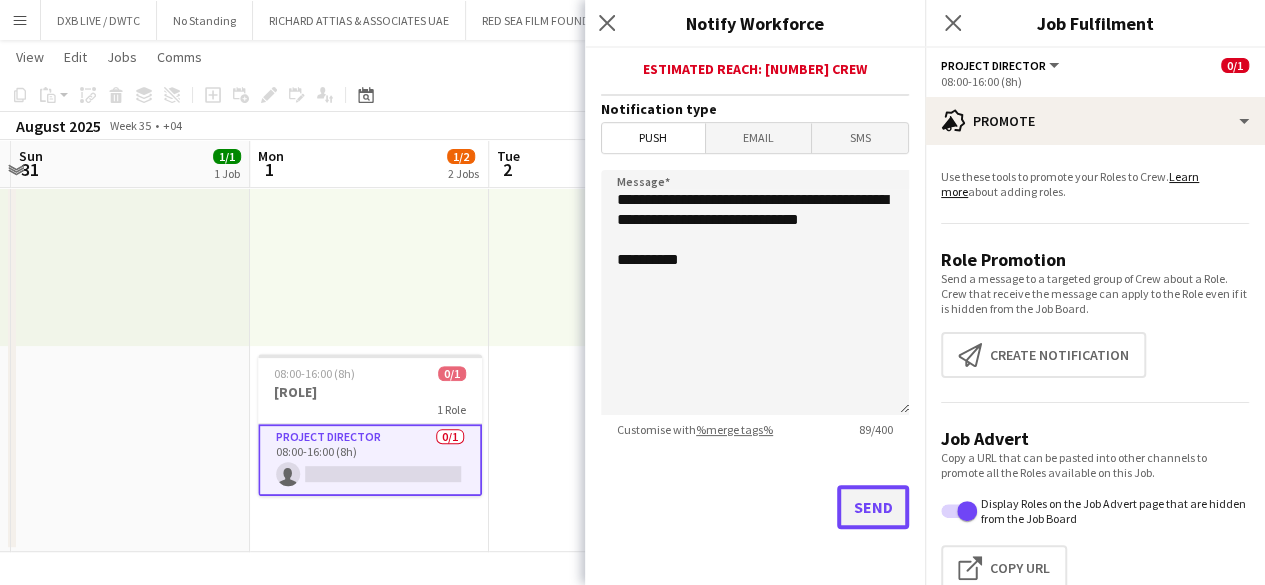 click on "Send" 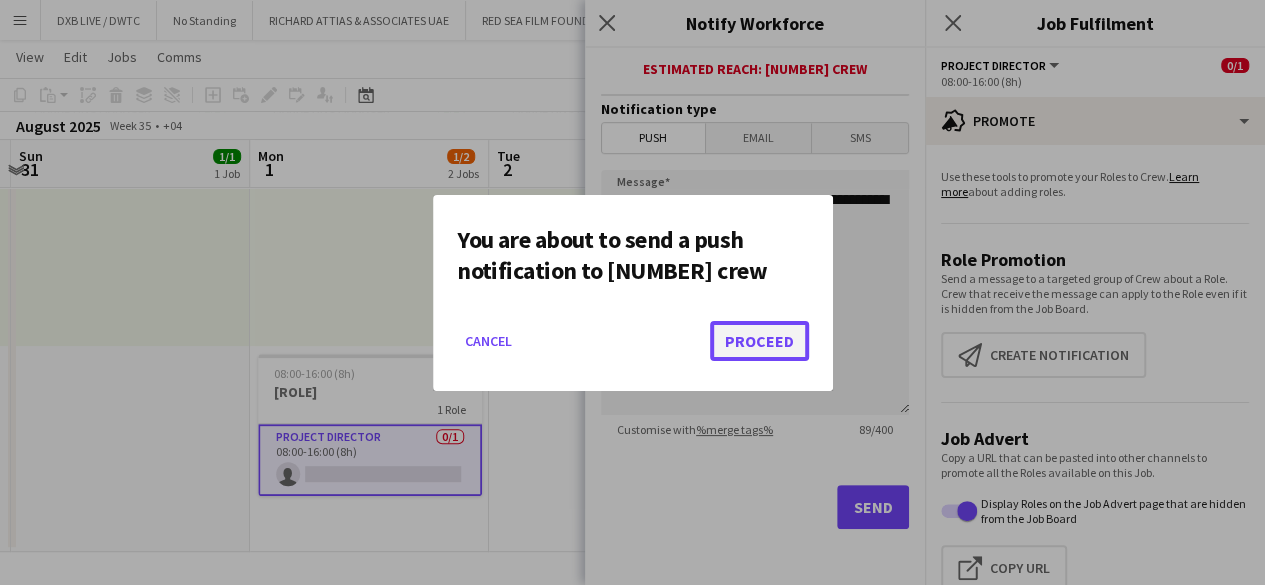 click on "Proceed" 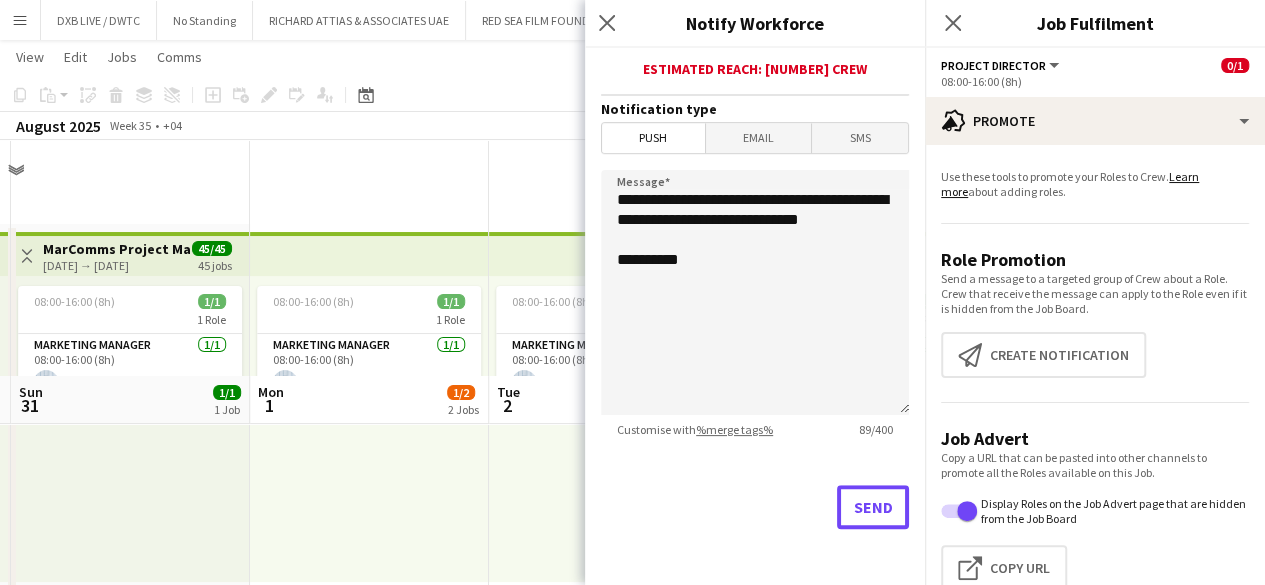 scroll, scrollTop: 236, scrollLeft: 0, axis: vertical 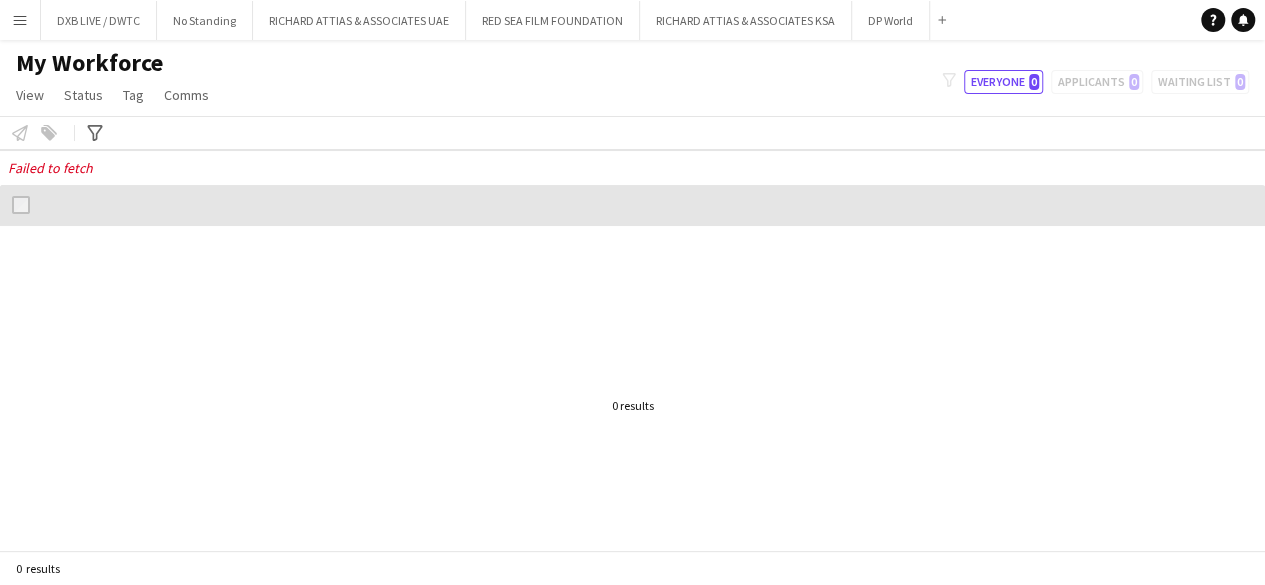 click on "Menu" at bounding box center [20, 20] 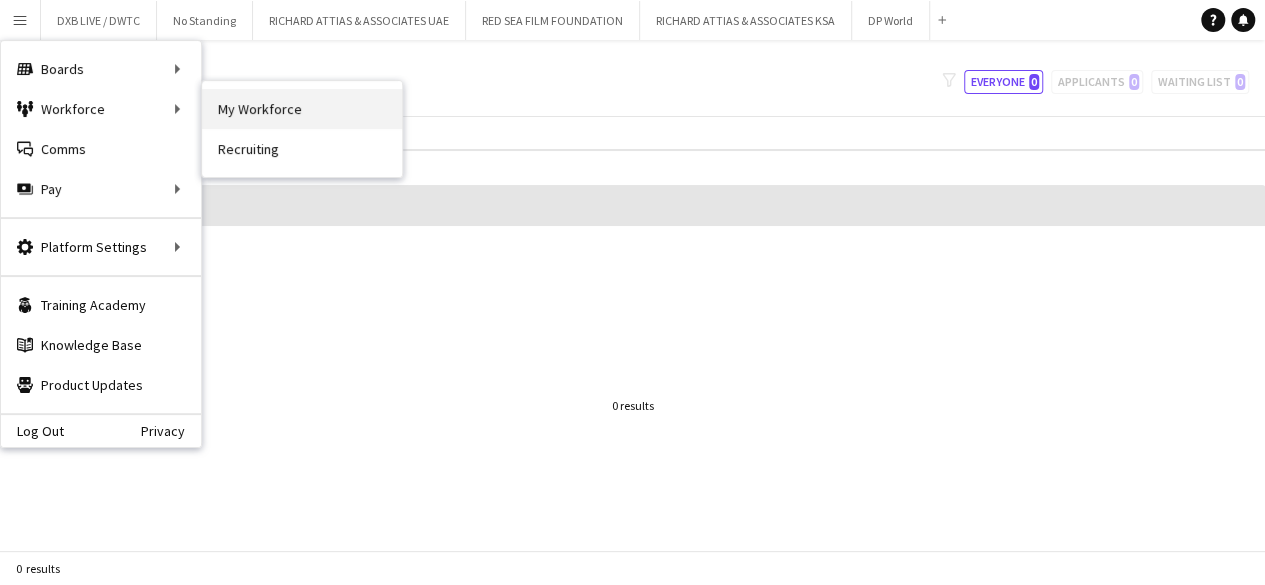 click on "My Workforce" at bounding box center (302, 109) 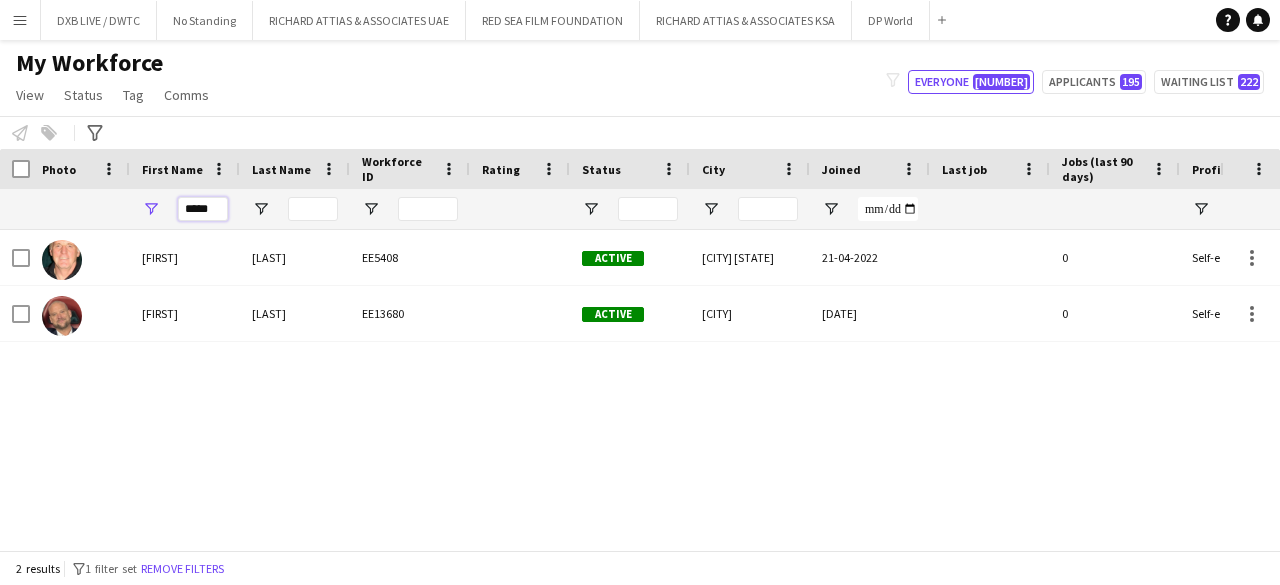 drag, startPoint x: 226, startPoint y: 213, endPoint x: 158, endPoint y: 220, distance: 68.359344 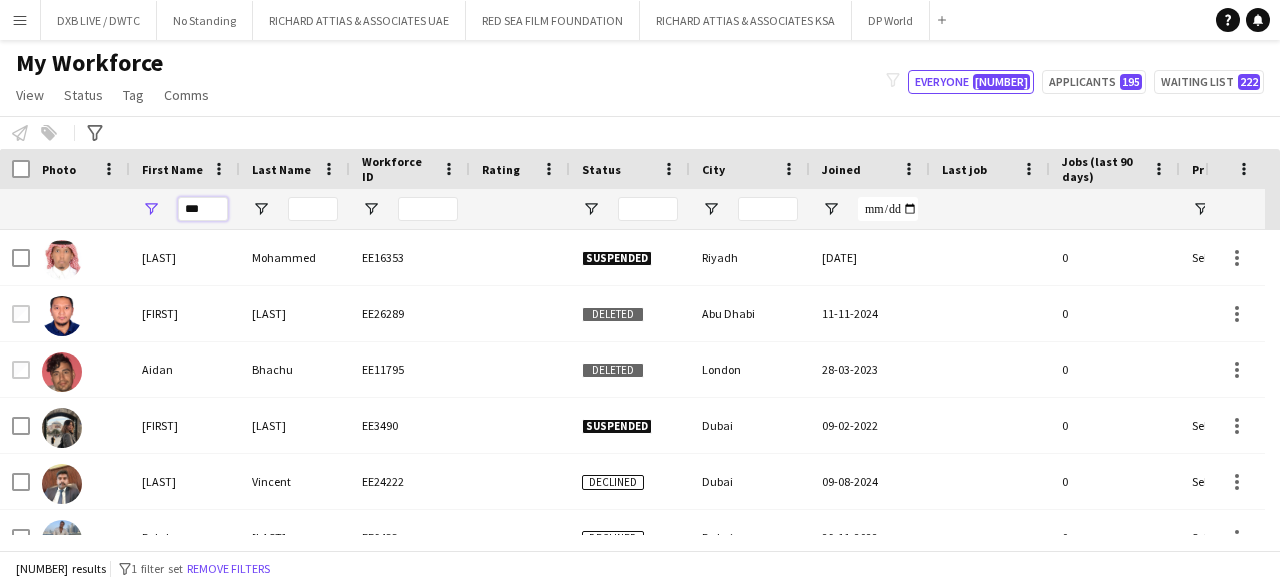 type on "***" 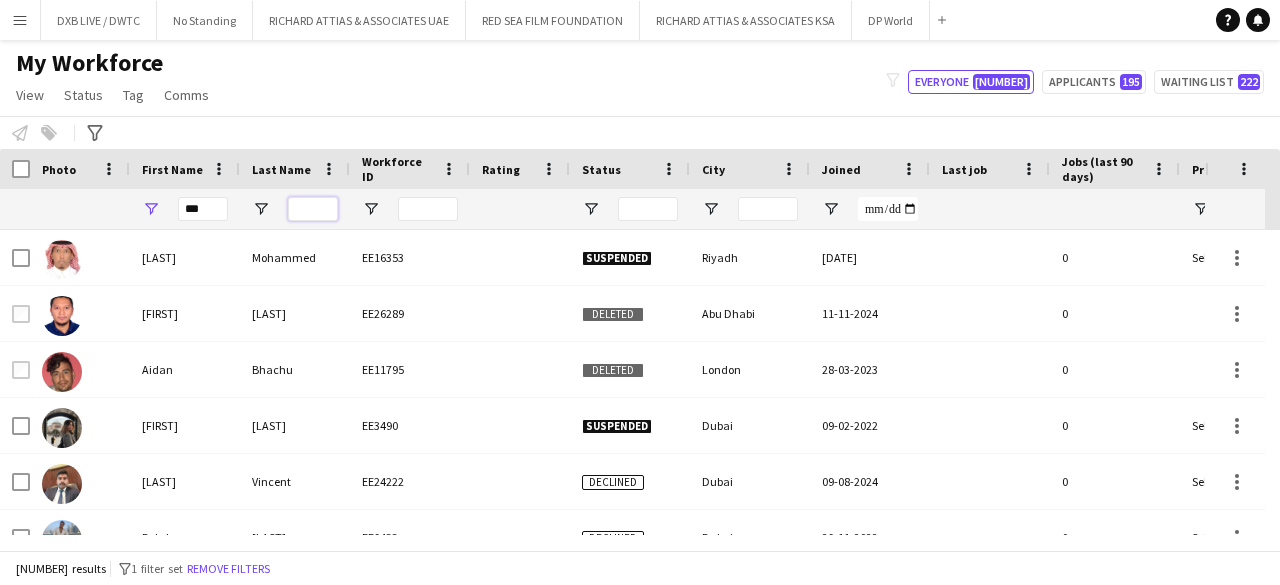 click at bounding box center (313, 209) 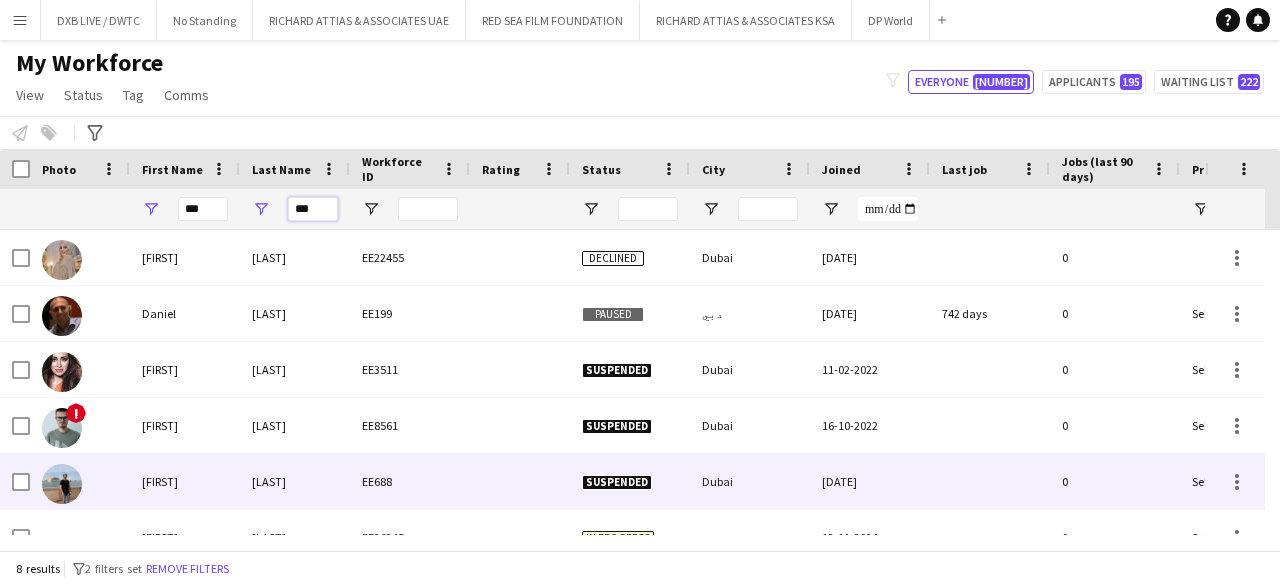 type on "***" 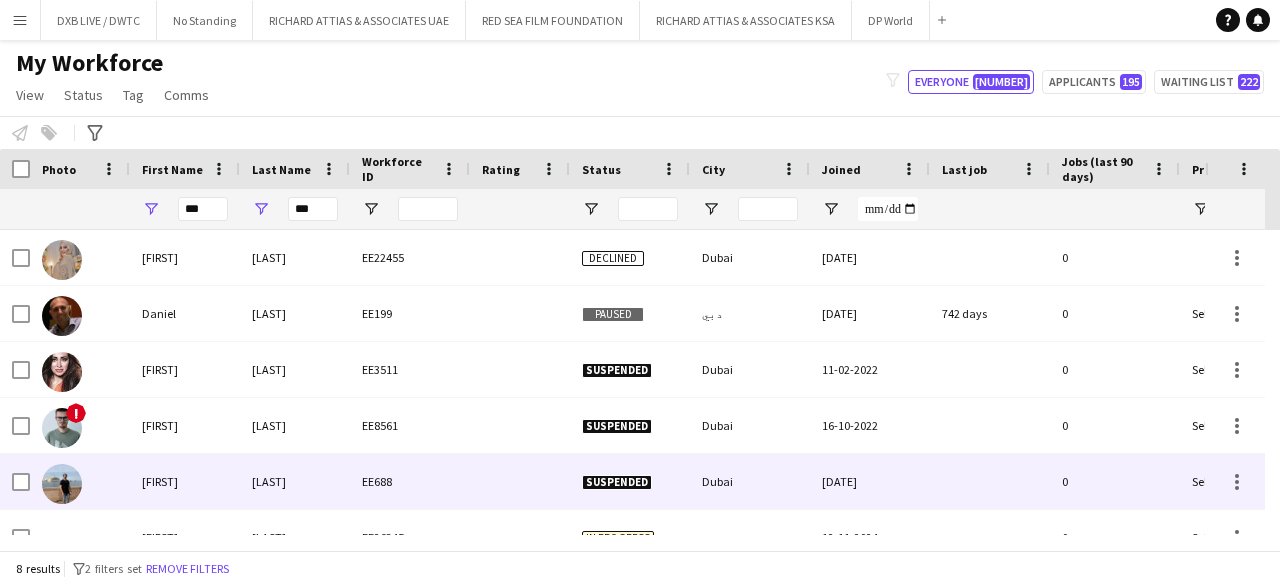 click on "Arif" at bounding box center (295, 481) 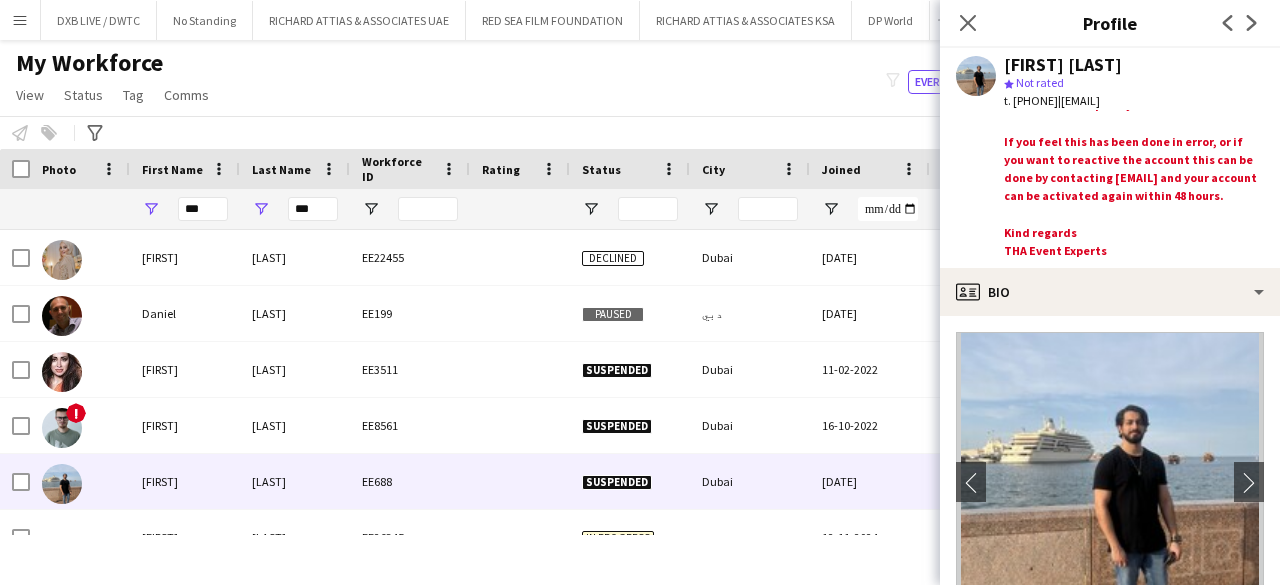 scroll, scrollTop: 0, scrollLeft: 0, axis: both 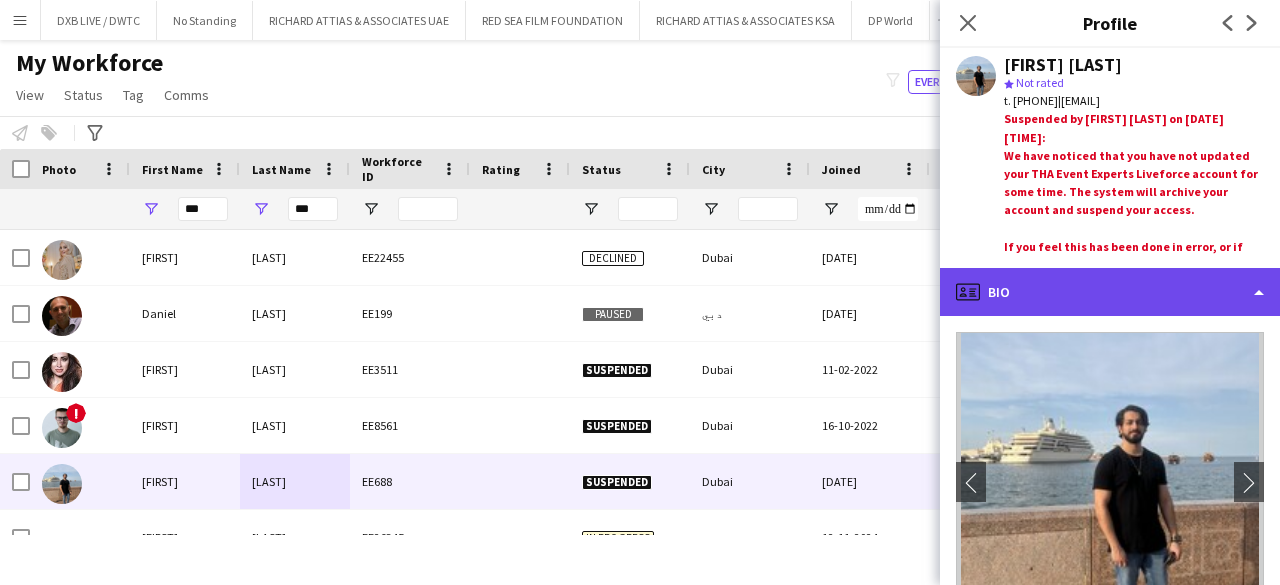 click on "profile
Bio" 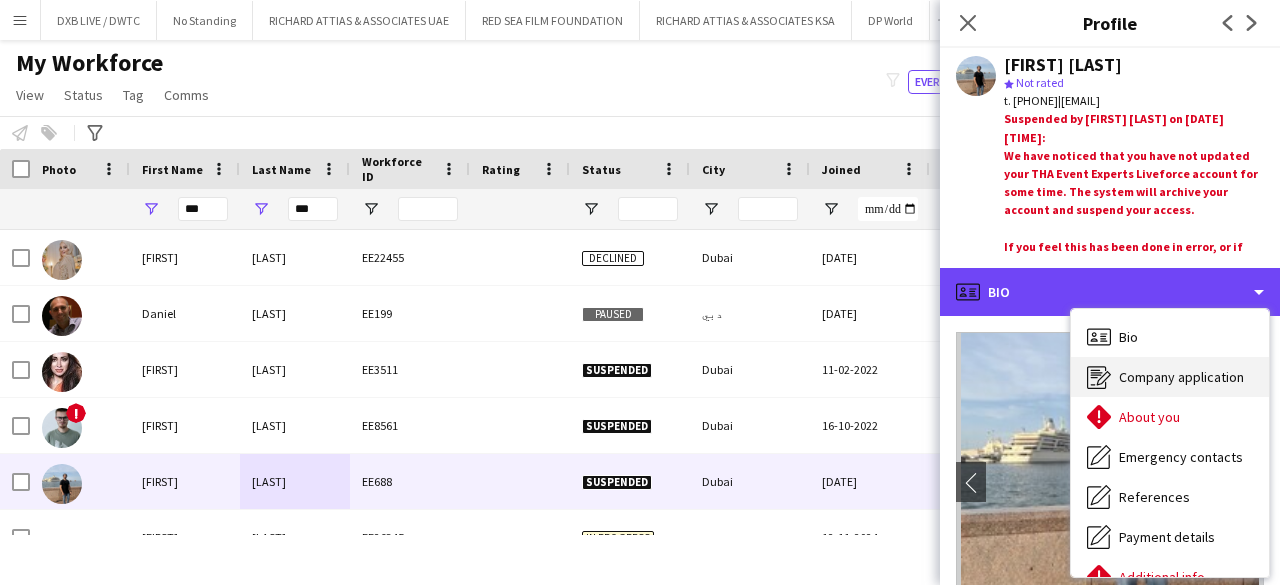 scroll, scrollTop: 148, scrollLeft: 0, axis: vertical 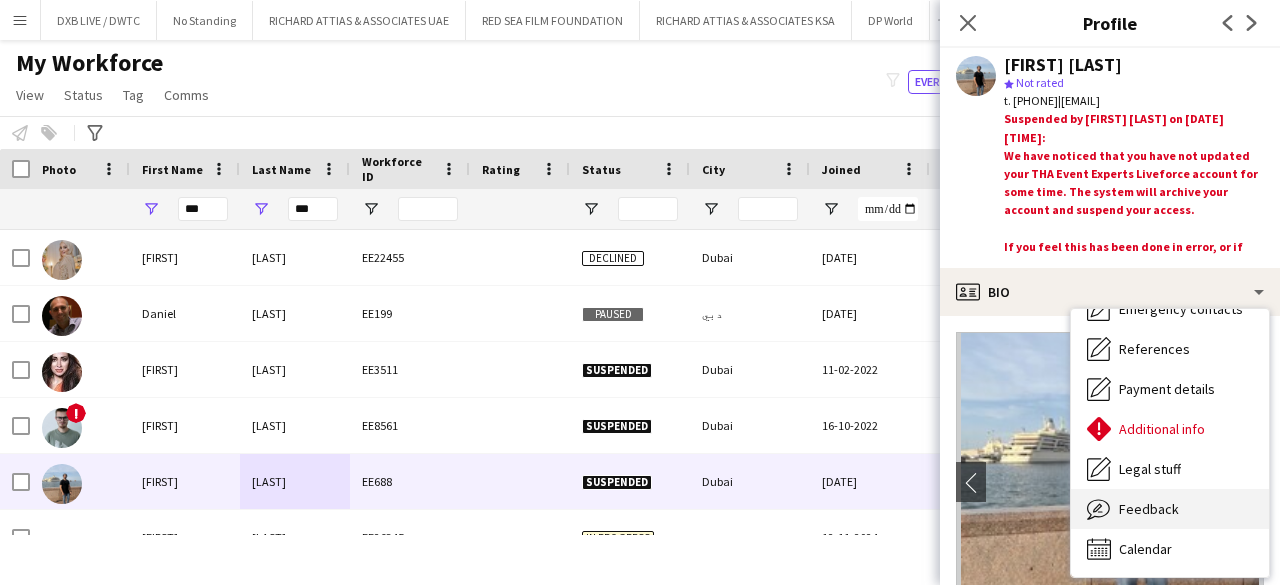 click on "Feedback
Feedback" at bounding box center (1170, 509) 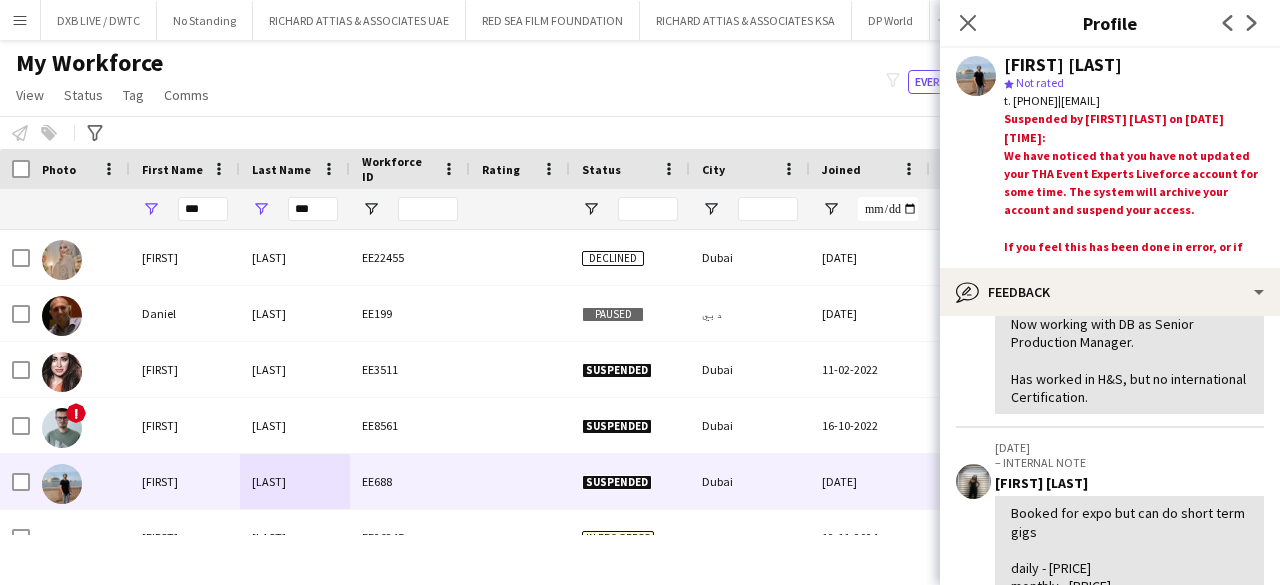 scroll, scrollTop: 0, scrollLeft: 0, axis: both 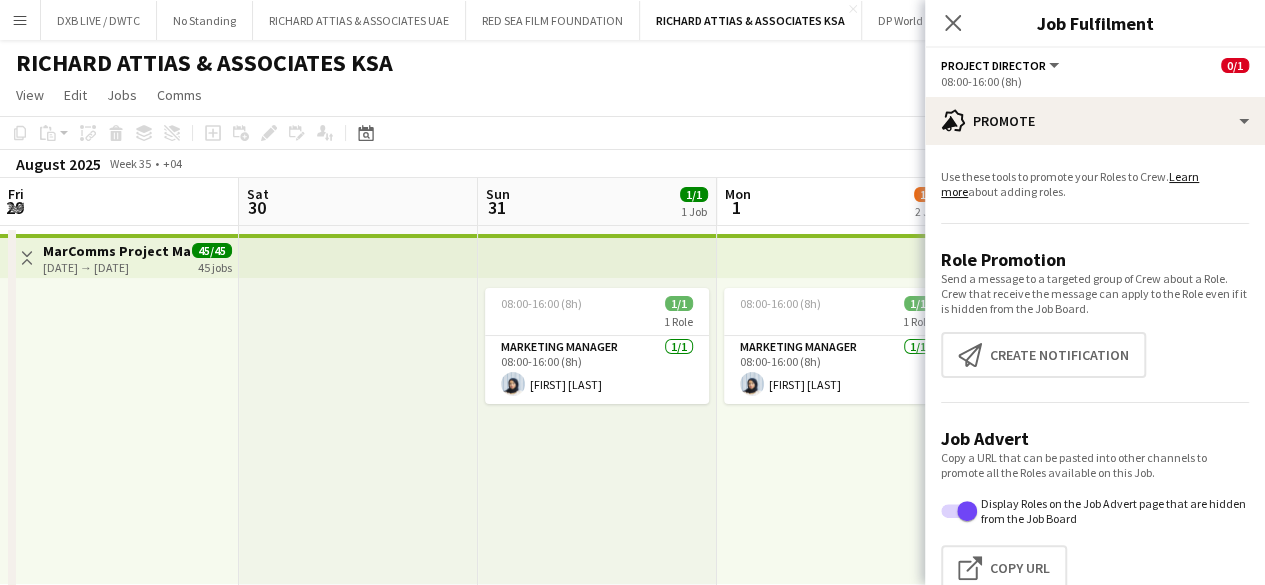 click on "Close pop-in" 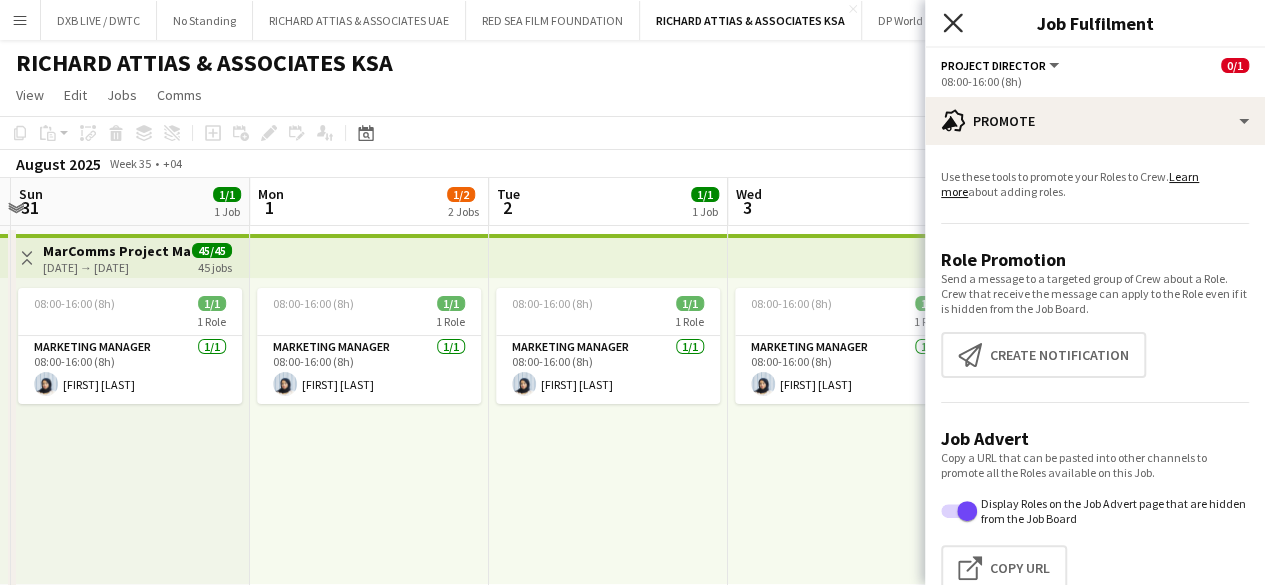 click on "Close pop-in" 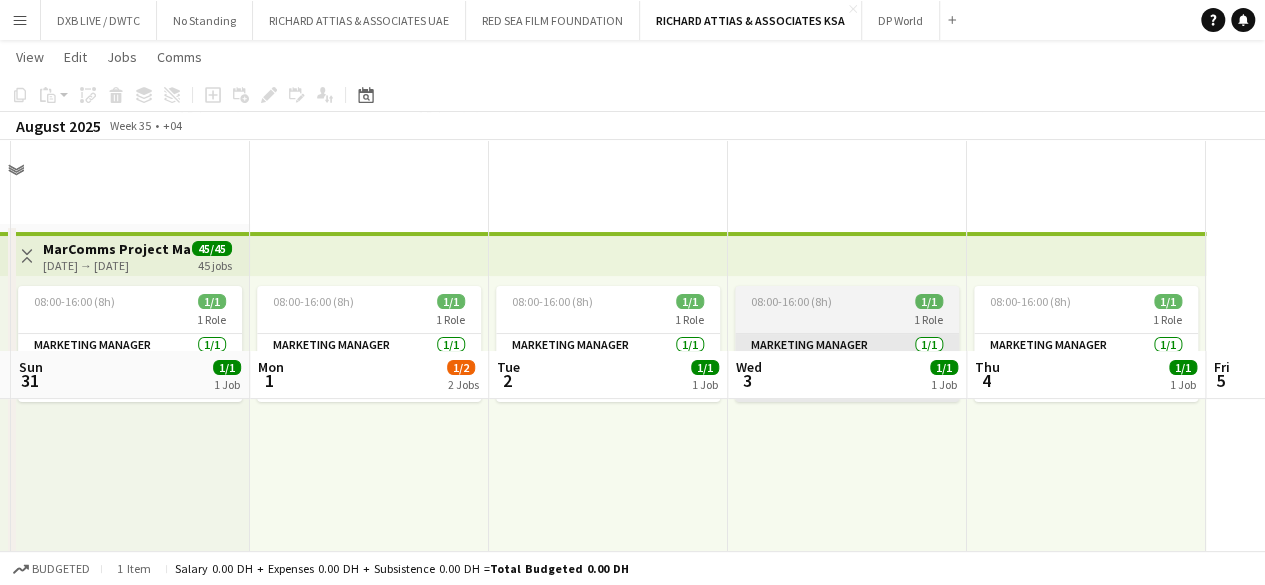 scroll, scrollTop: 236, scrollLeft: 0, axis: vertical 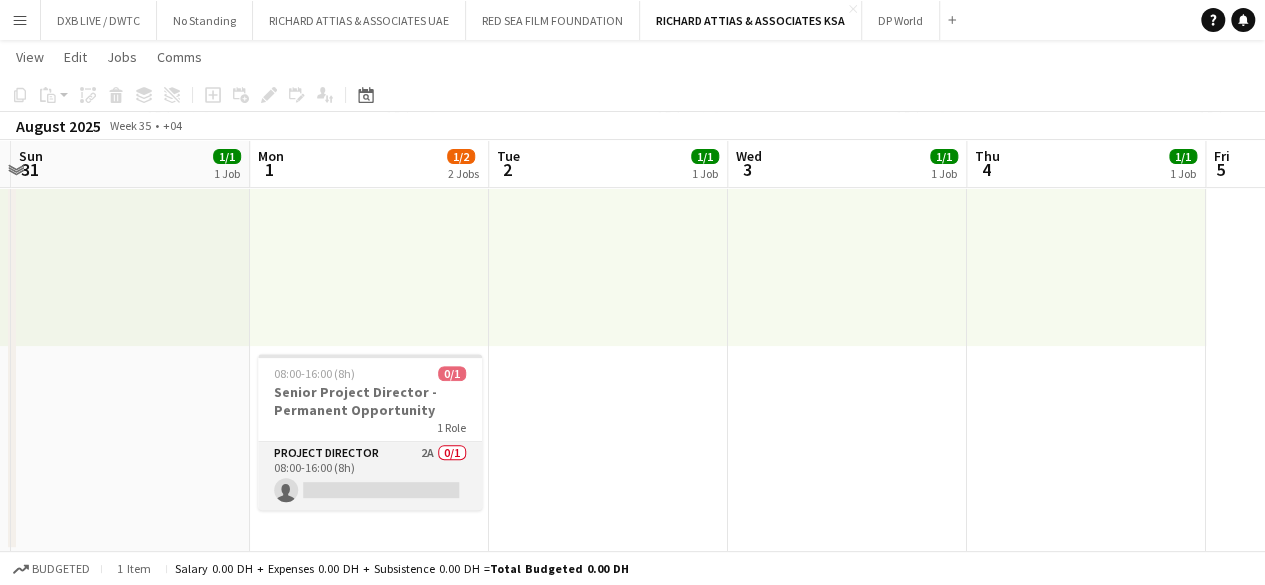 click on "Project Director   2A   0/1   08:00-16:00 (8h)
single-neutral-actions" at bounding box center [370, 476] 